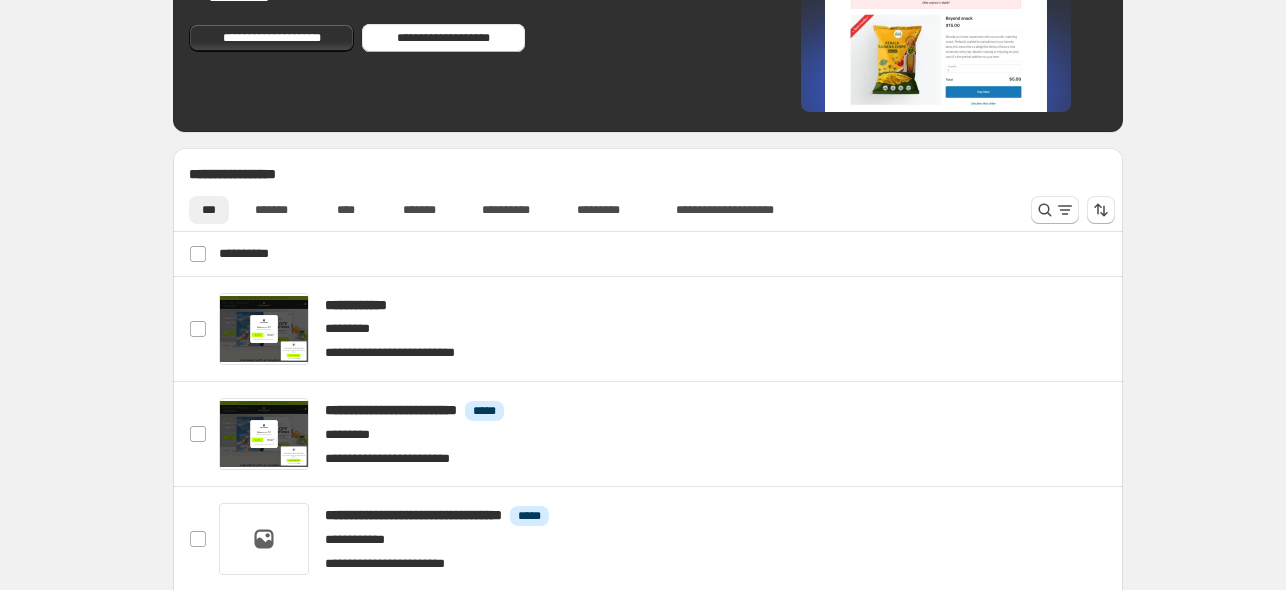 scroll, scrollTop: 600, scrollLeft: 0, axis: vertical 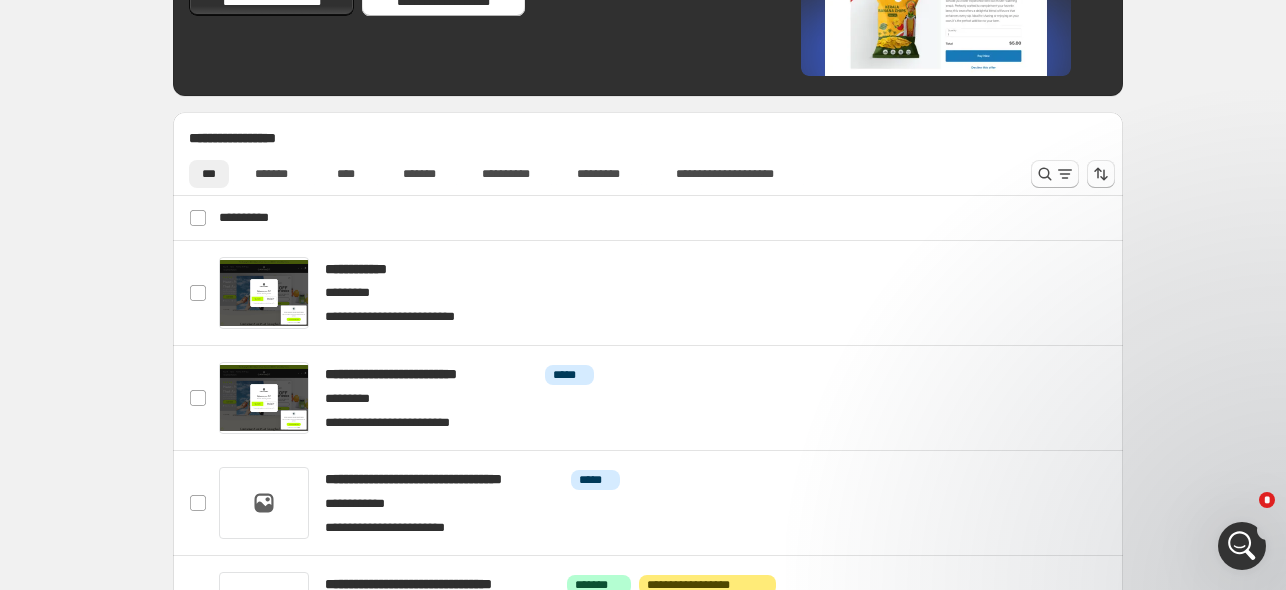 click 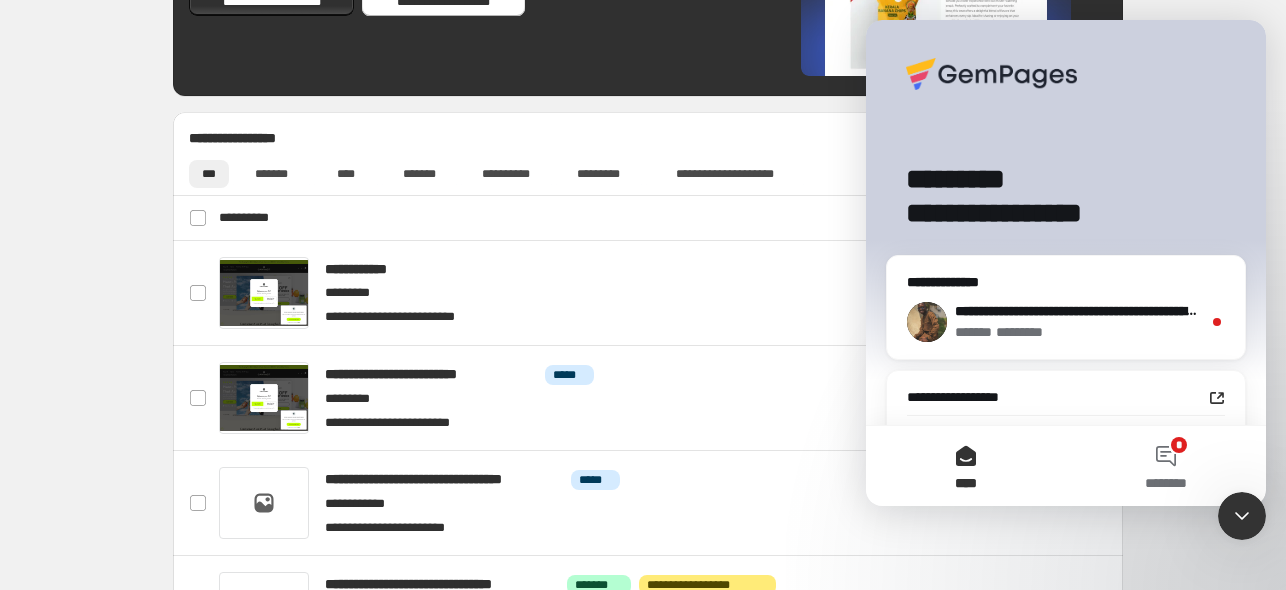 scroll, scrollTop: 0, scrollLeft: 0, axis: both 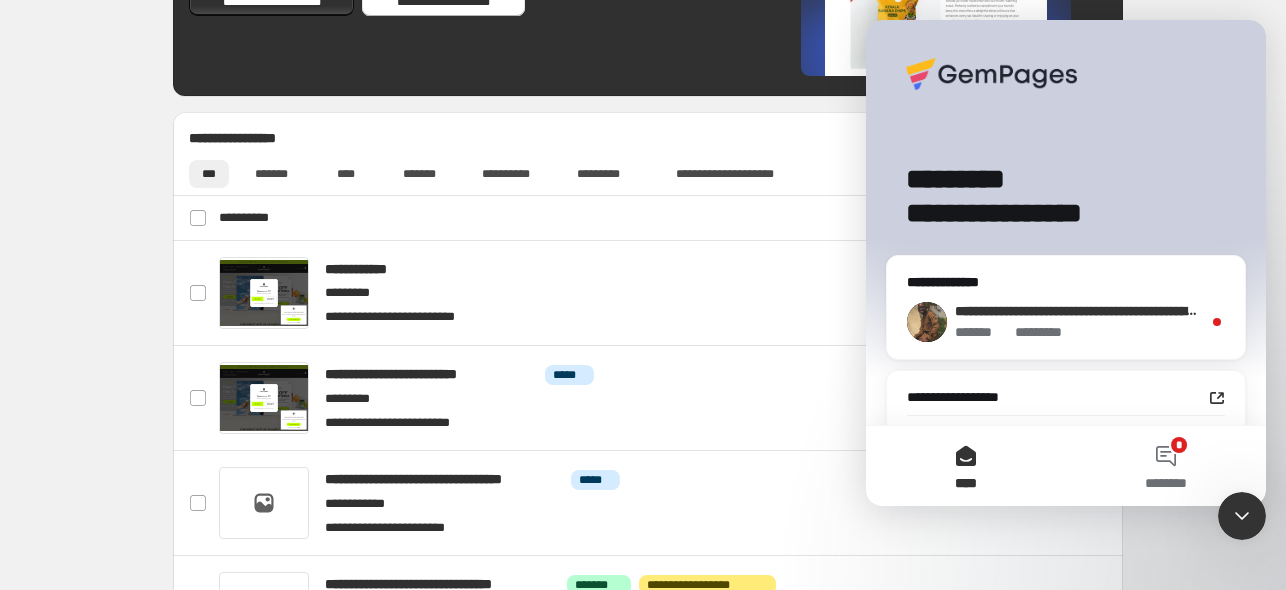 click on "[FIRST] [LAST]" at bounding box center (1078, 332) 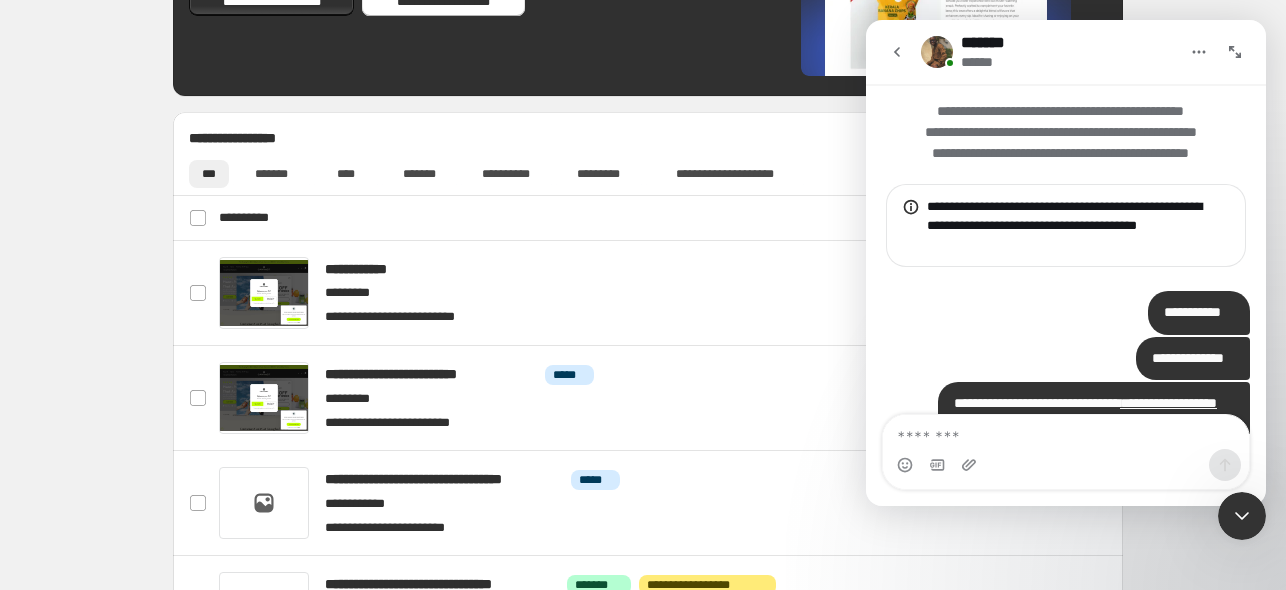 scroll, scrollTop: 2, scrollLeft: 0, axis: vertical 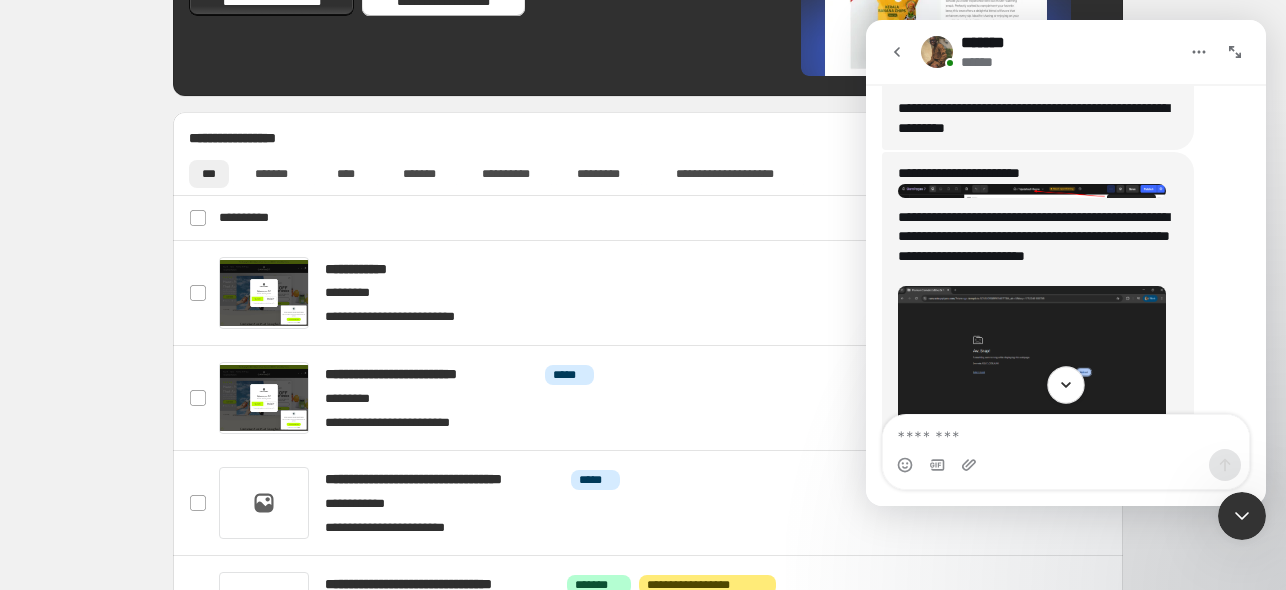 click at bounding box center (1065, 384) 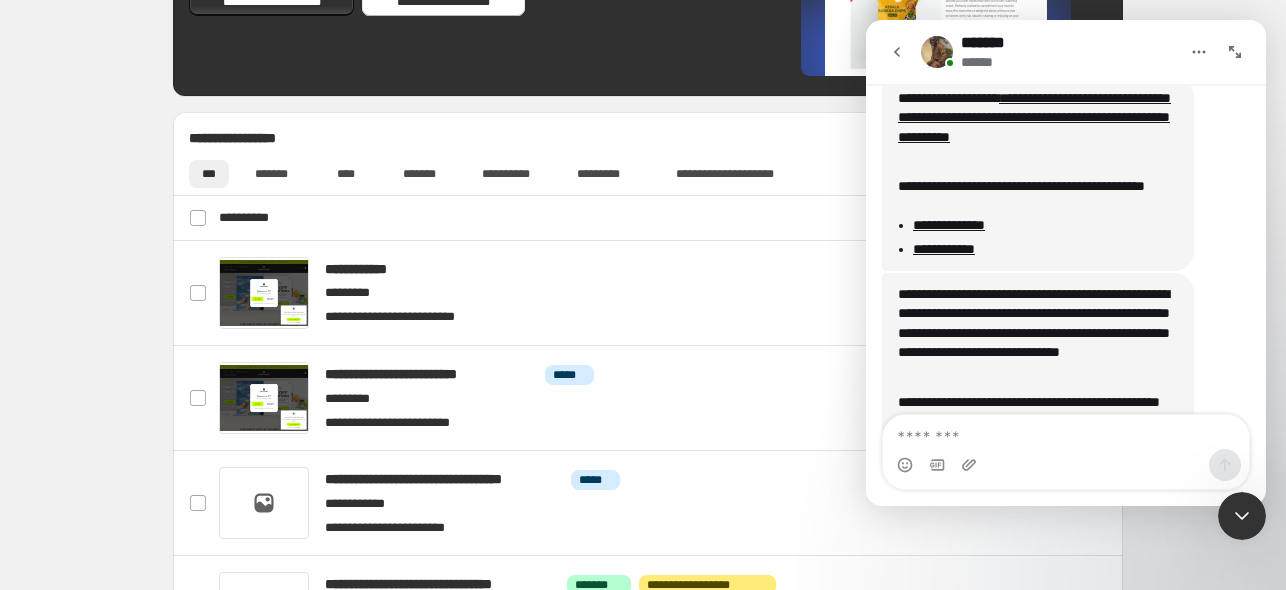 scroll, scrollTop: 3804, scrollLeft: 0, axis: vertical 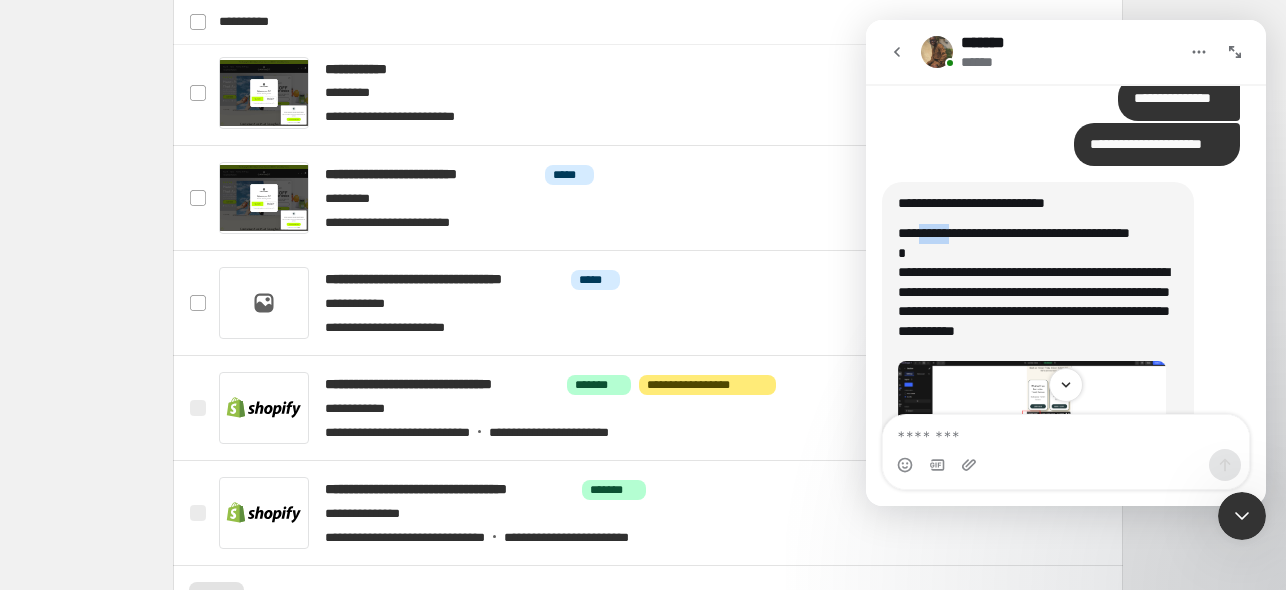 drag, startPoint x: 928, startPoint y: 271, endPoint x: 960, endPoint y: 277, distance: 32.55764 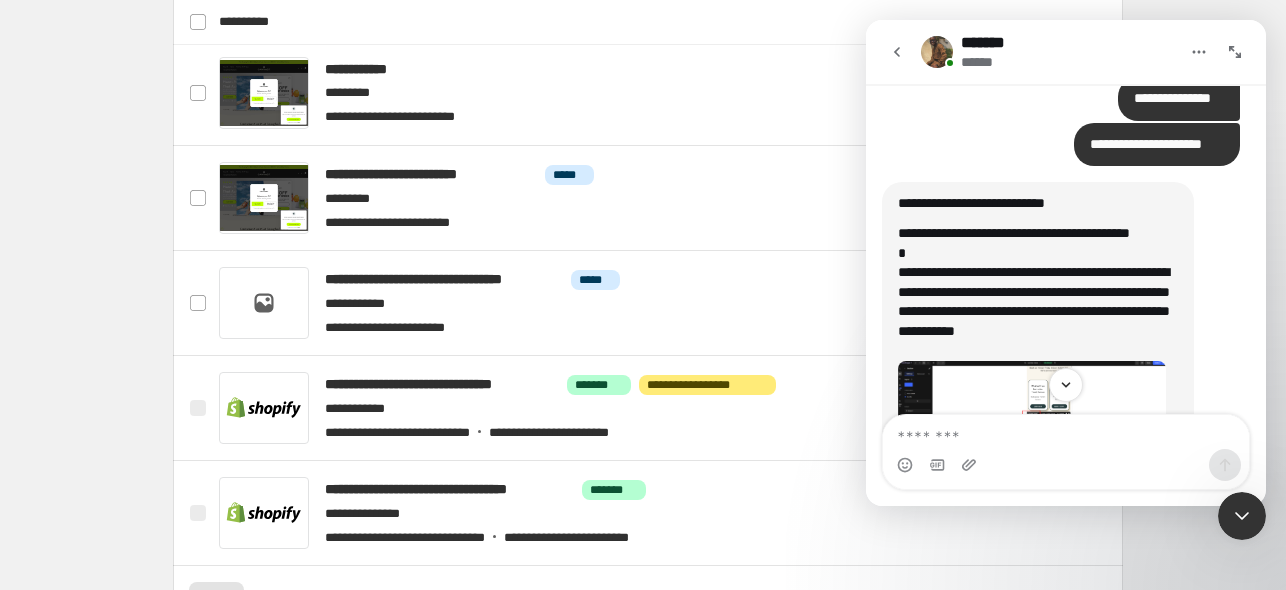 click on "**********" at bounding box center (1038, 292) 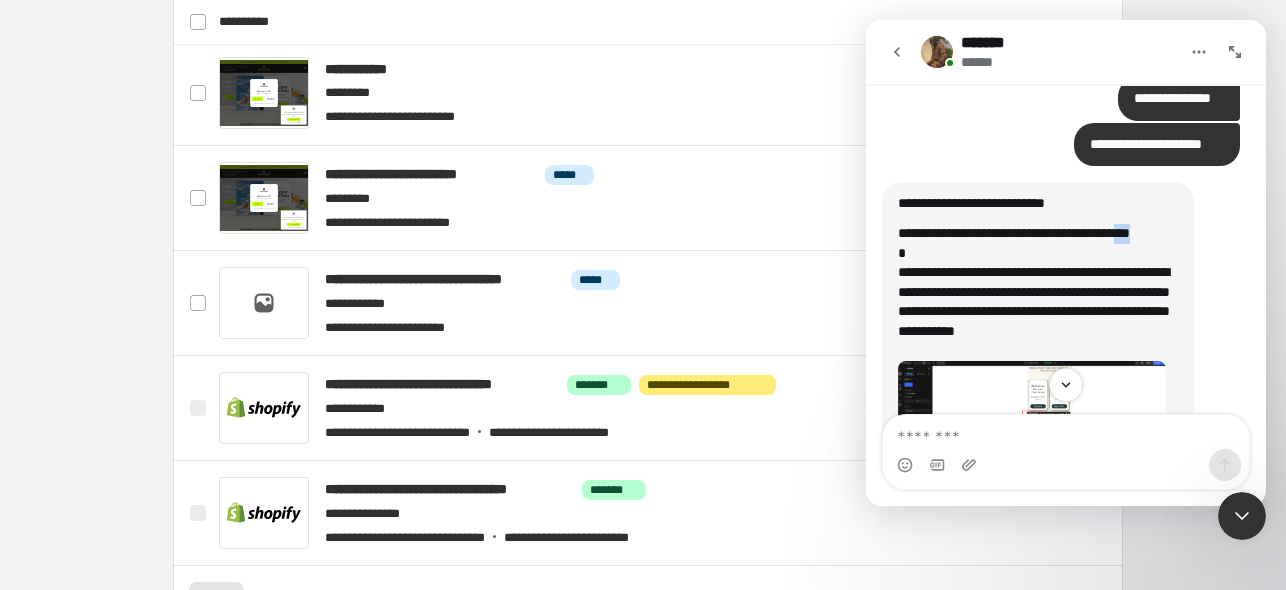 drag, startPoint x: 925, startPoint y: 296, endPoint x: 966, endPoint y: 297, distance: 41.01219 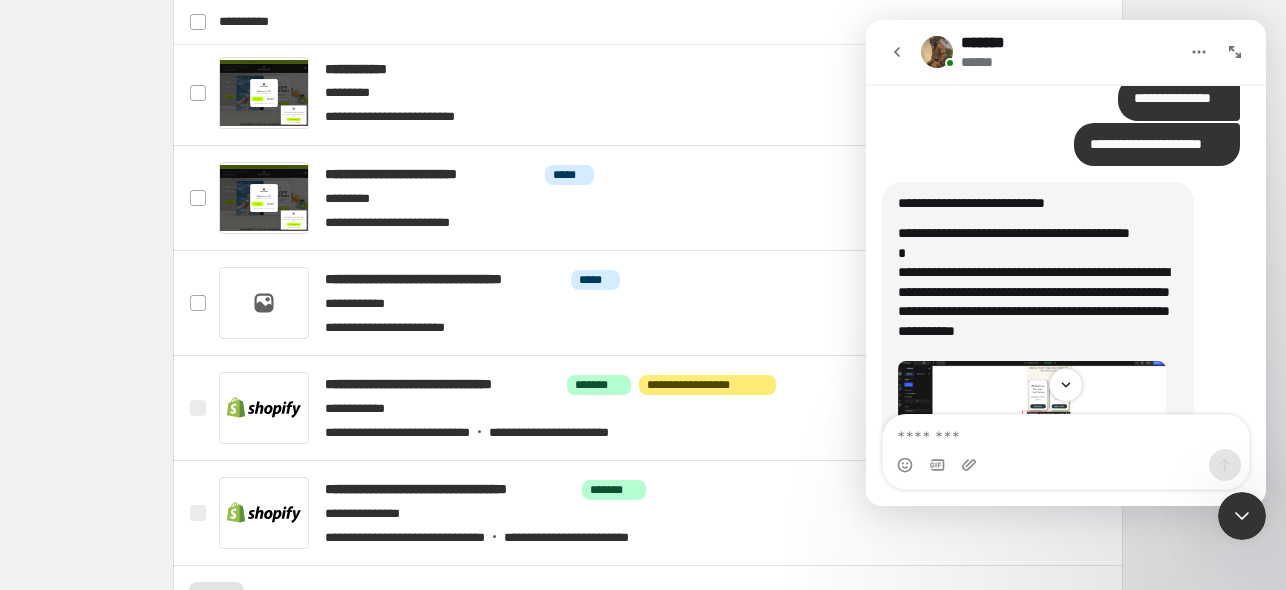 click on "**********" at bounding box center [1038, 292] 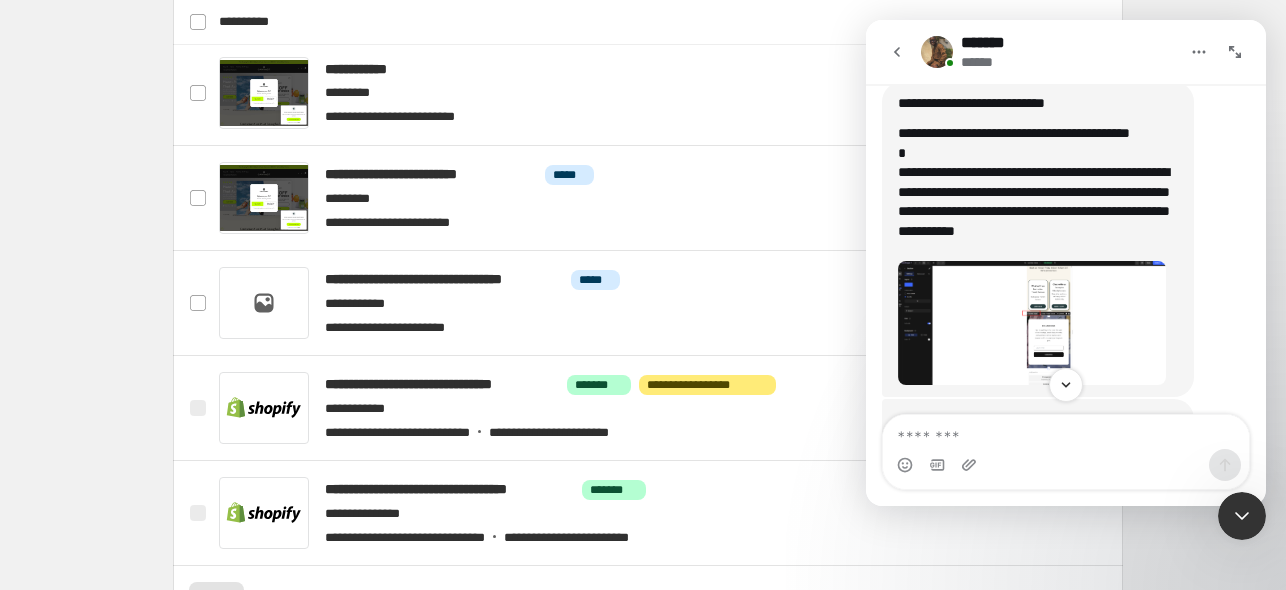 scroll, scrollTop: 2804, scrollLeft: 0, axis: vertical 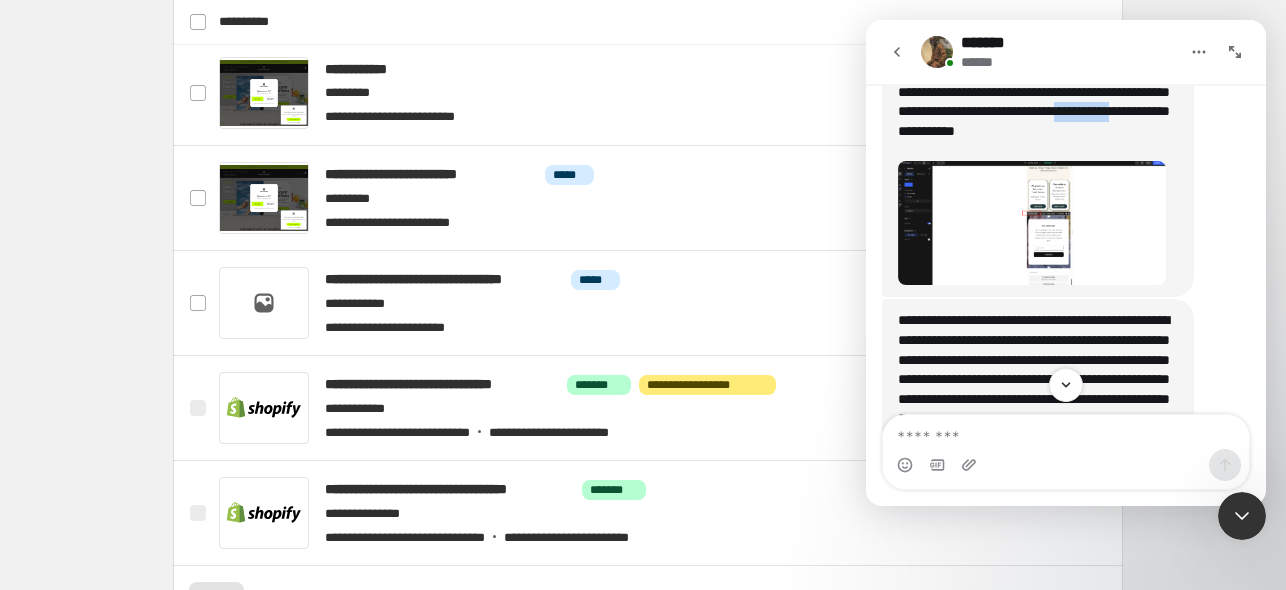 drag, startPoint x: 1007, startPoint y: 188, endPoint x: 934, endPoint y: 188, distance: 73 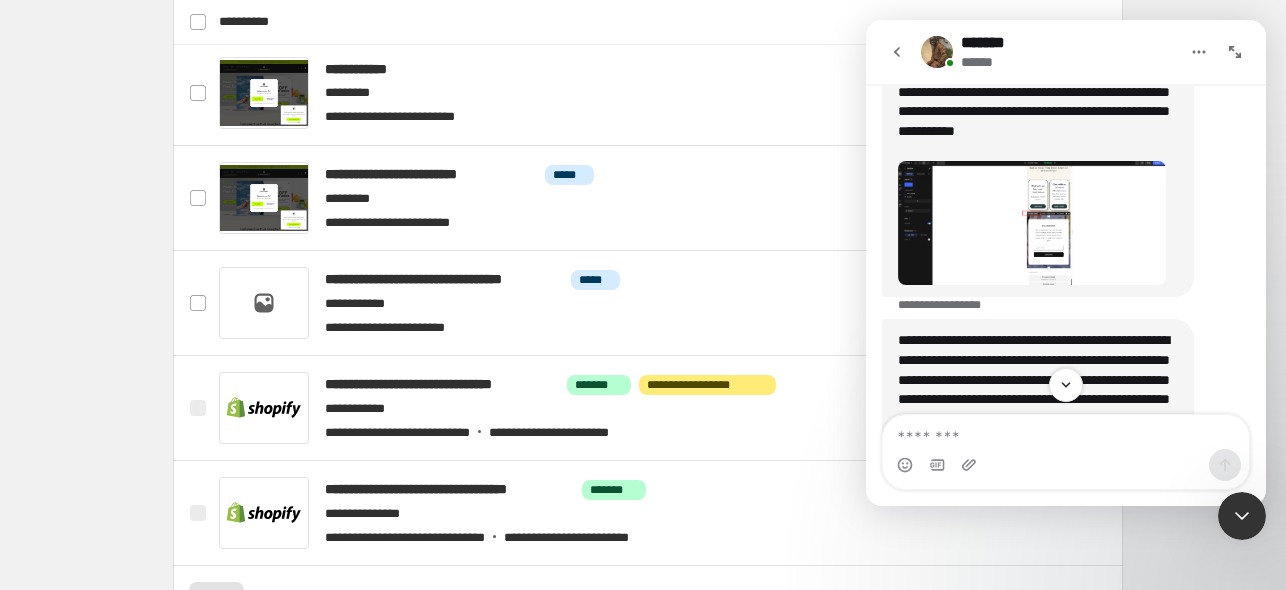 click on "**********" at bounding box center (1038, 92) 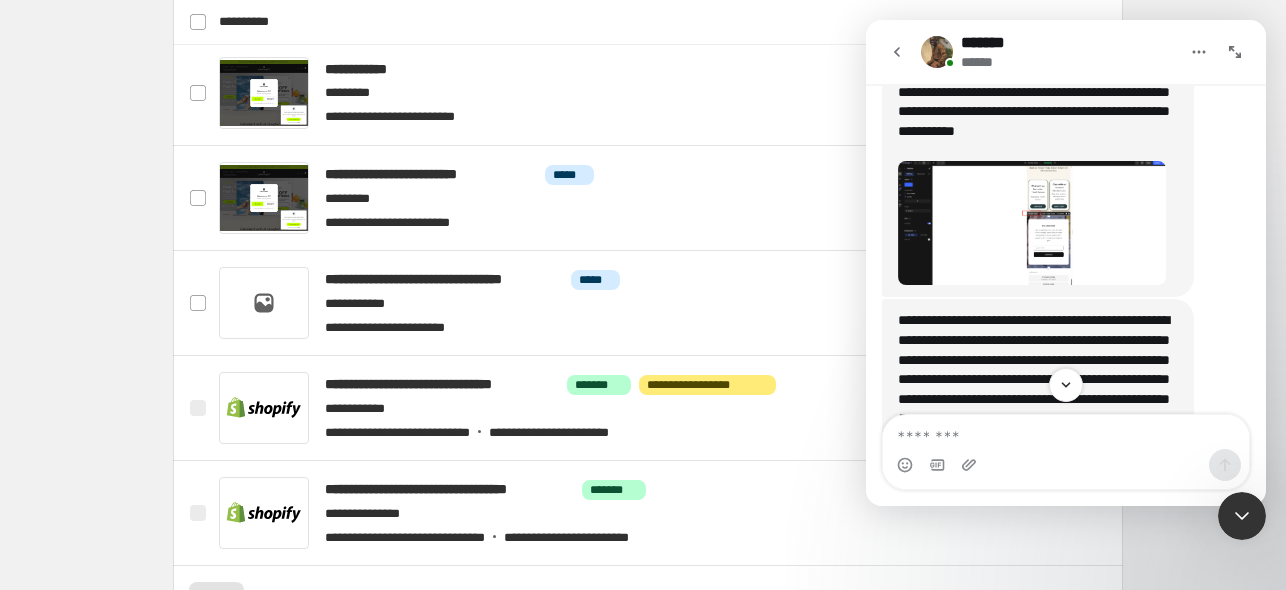 click at bounding box center (1032, 223) 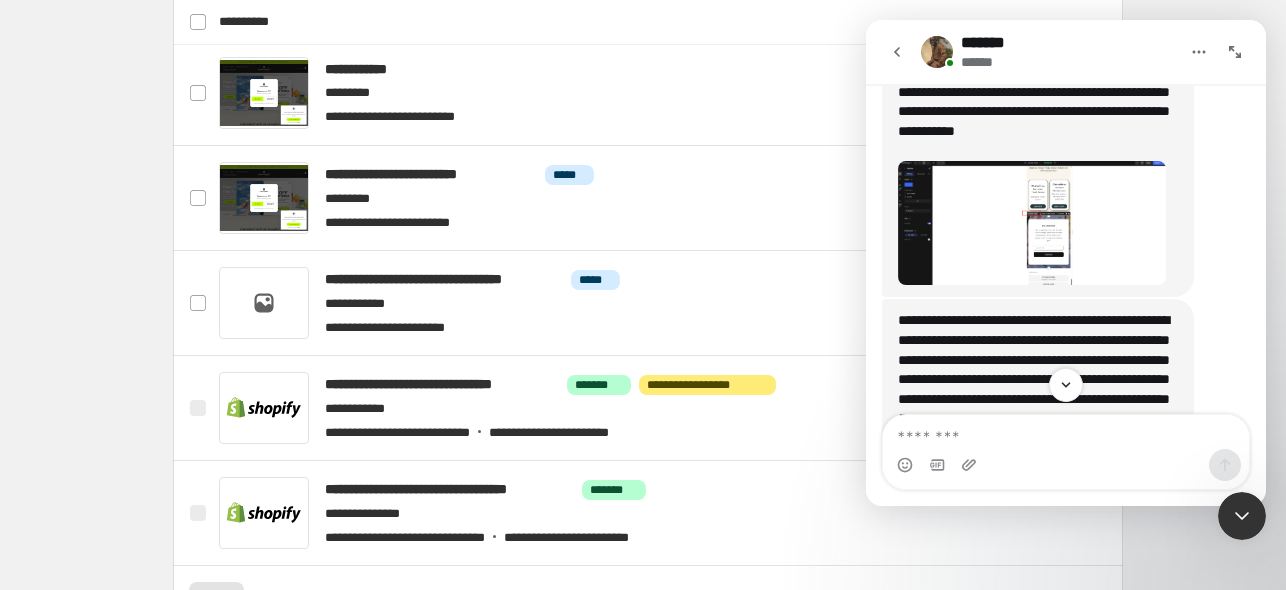 scroll, scrollTop: 0, scrollLeft: 0, axis: both 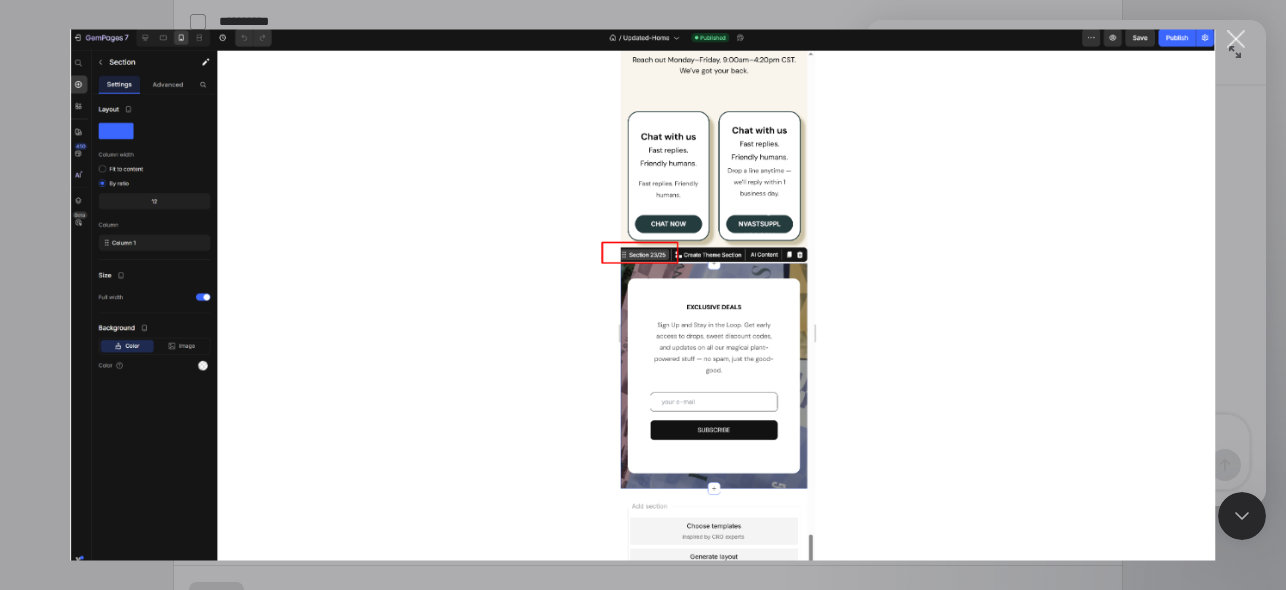 click at bounding box center [1236, 39] 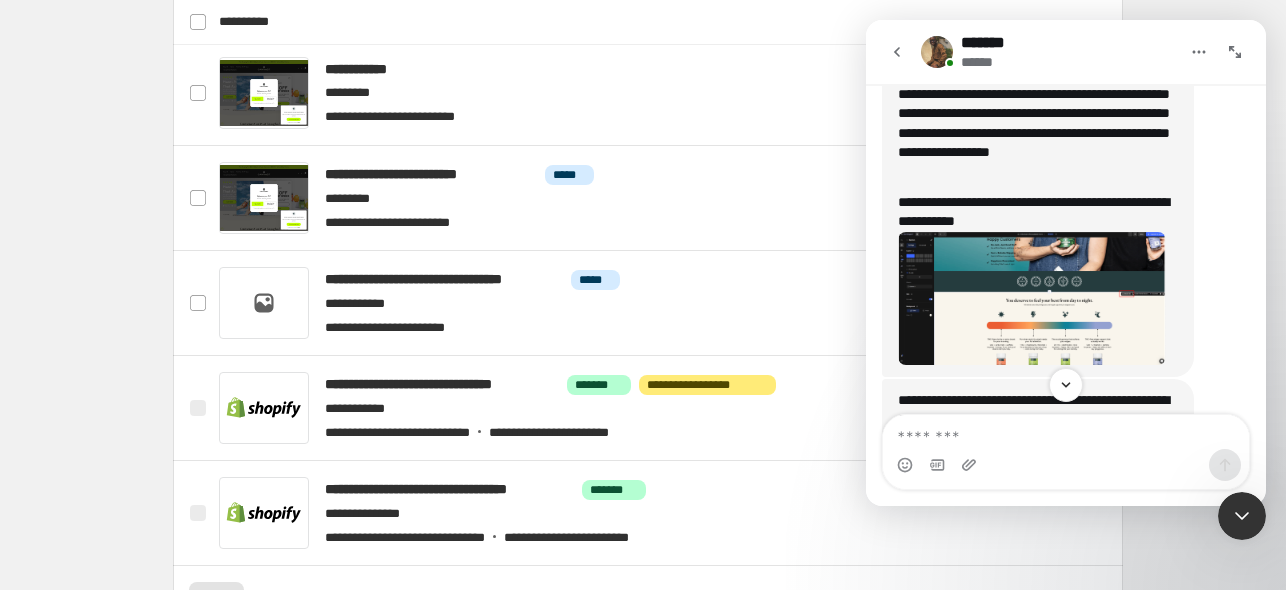 scroll, scrollTop: 3104, scrollLeft: 0, axis: vertical 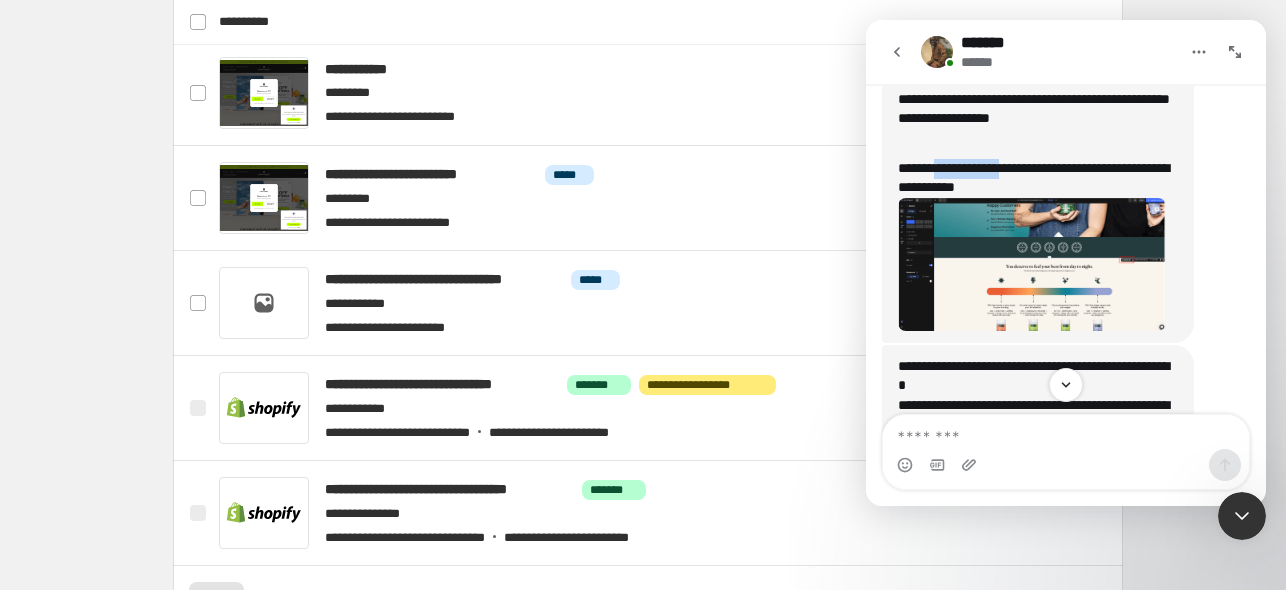 drag, startPoint x: 946, startPoint y: 207, endPoint x: 1058, endPoint y: 203, distance: 112.0714 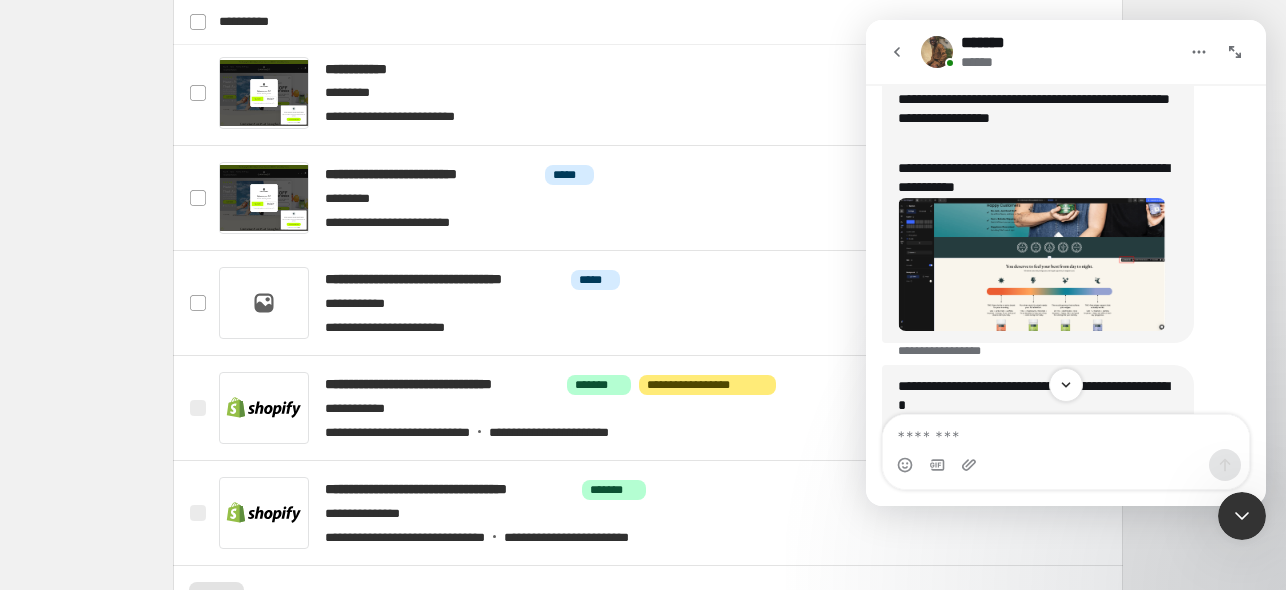 click on "**********" at bounding box center (1038, 178) 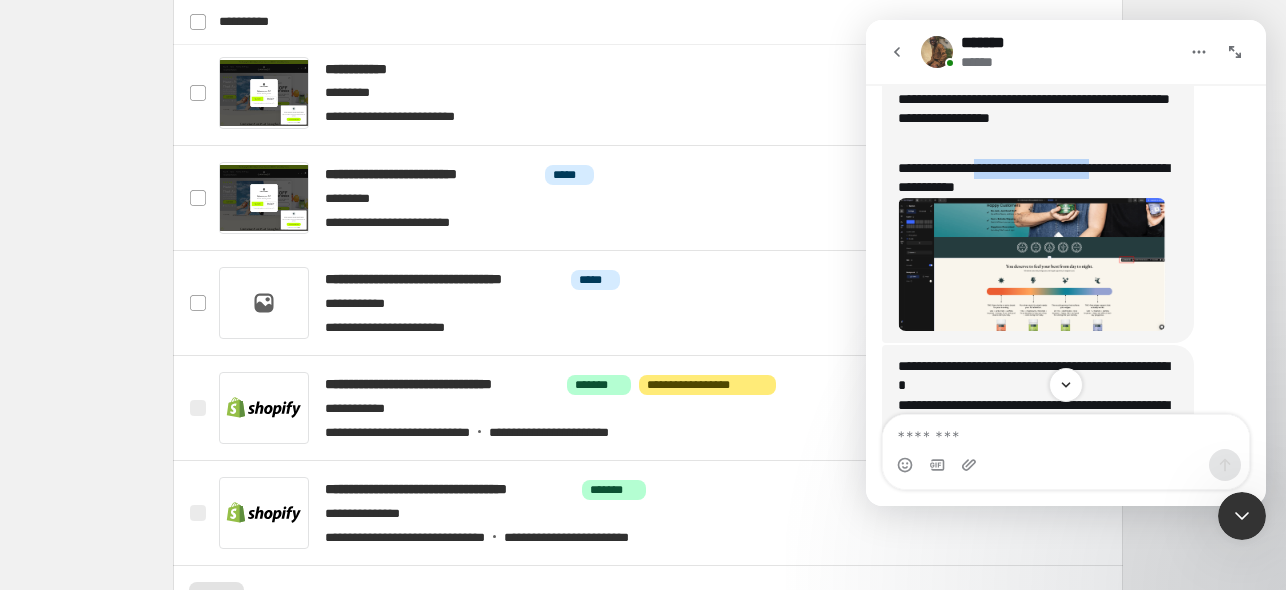 drag, startPoint x: 1142, startPoint y: 203, endPoint x: 974, endPoint y: 203, distance: 168 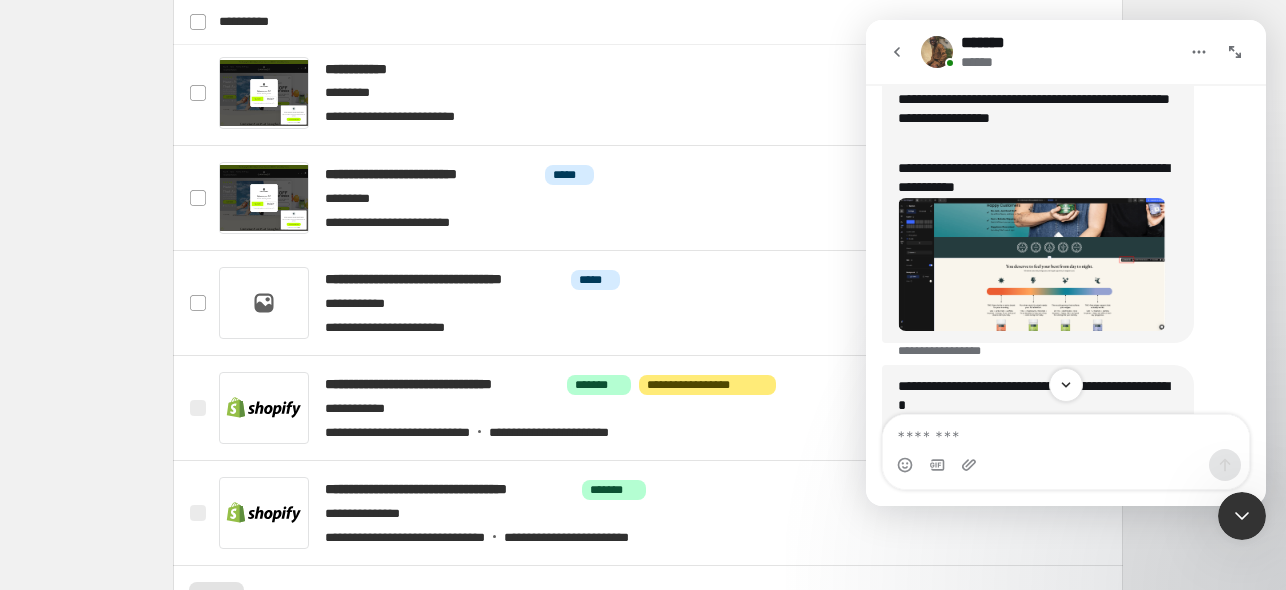 click on "**********" at bounding box center (1038, 178) 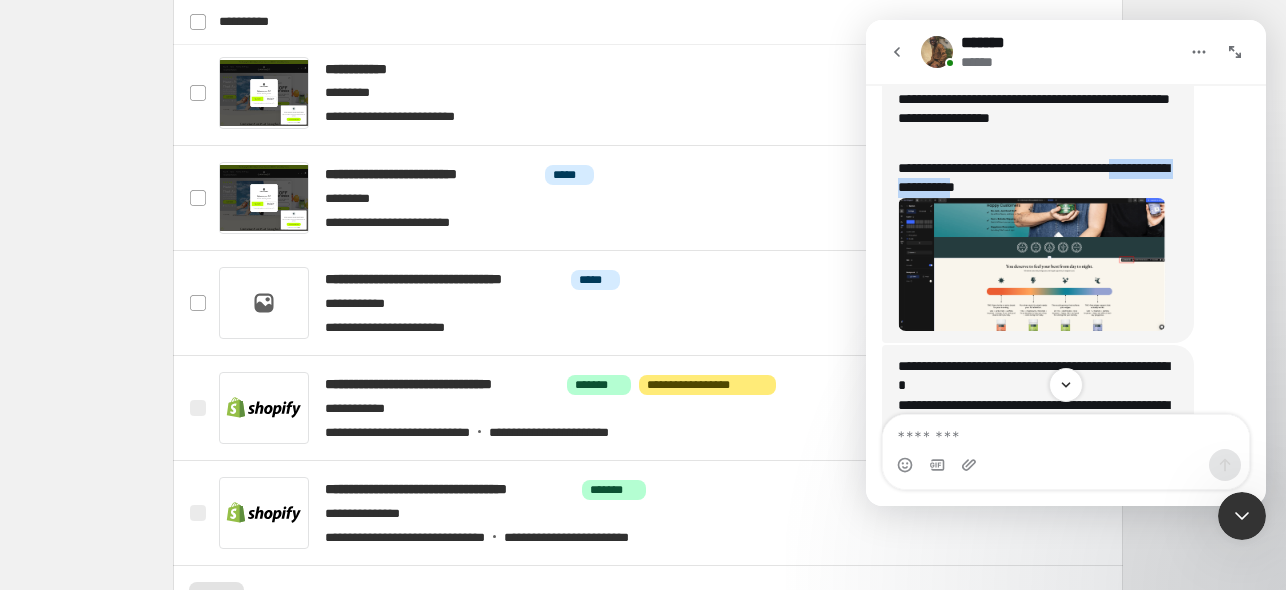 drag, startPoint x: 921, startPoint y: 222, endPoint x: 1044, endPoint y: 223, distance: 123.00407 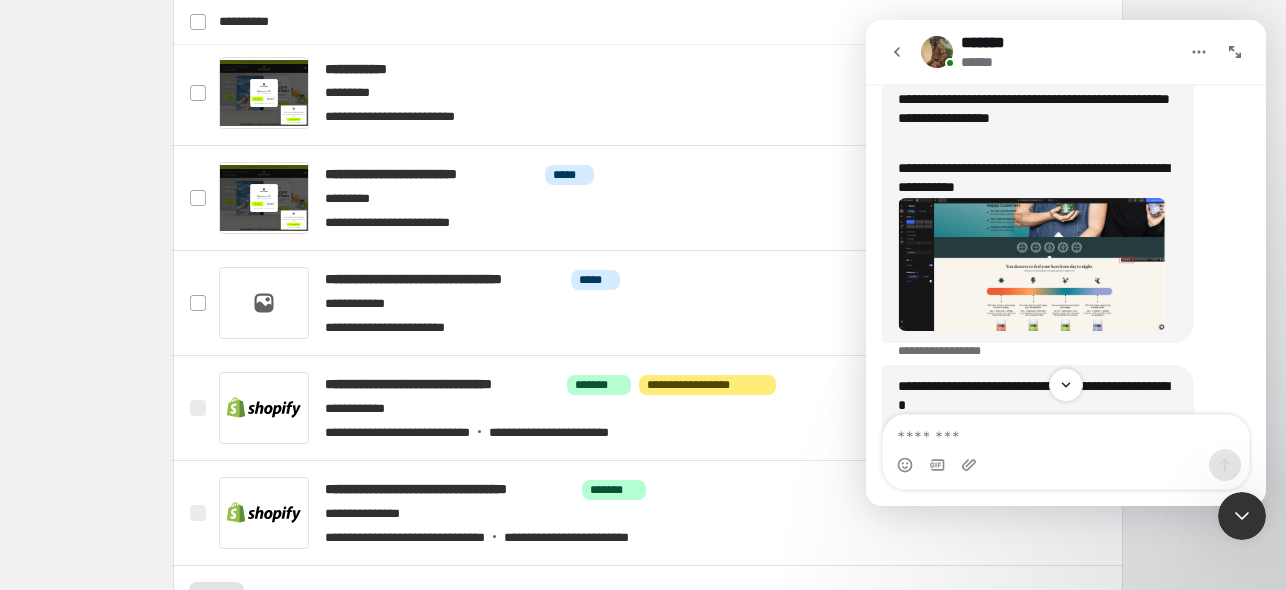 click on "**********" at bounding box center [1038, 178] 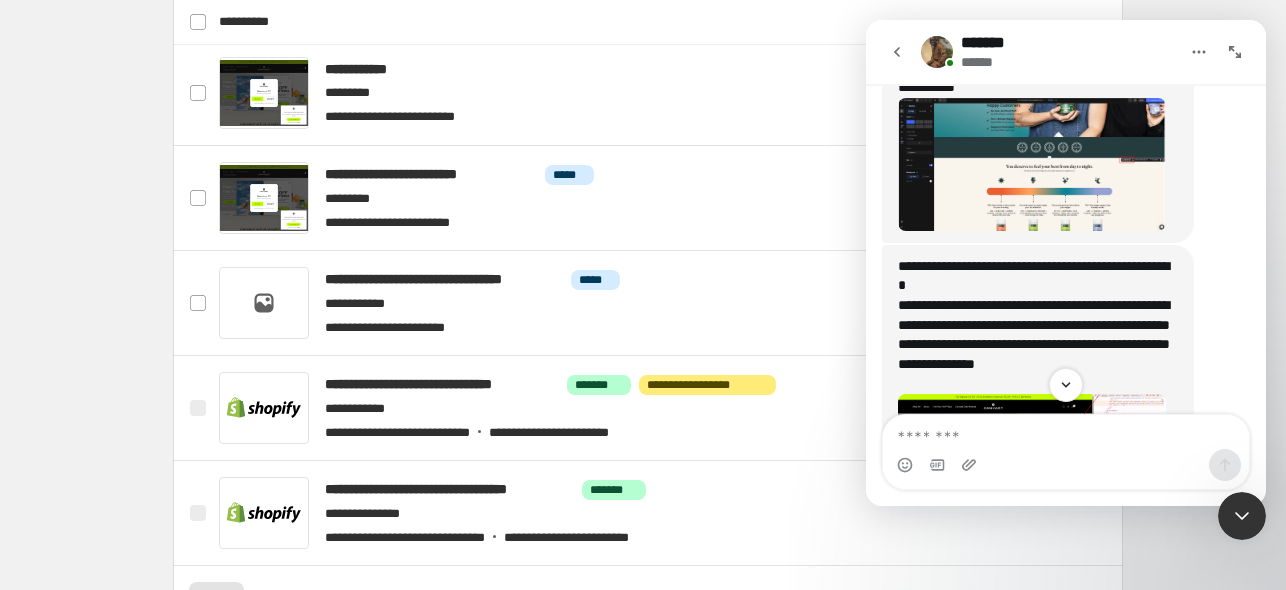 scroll, scrollTop: 3304, scrollLeft: 0, axis: vertical 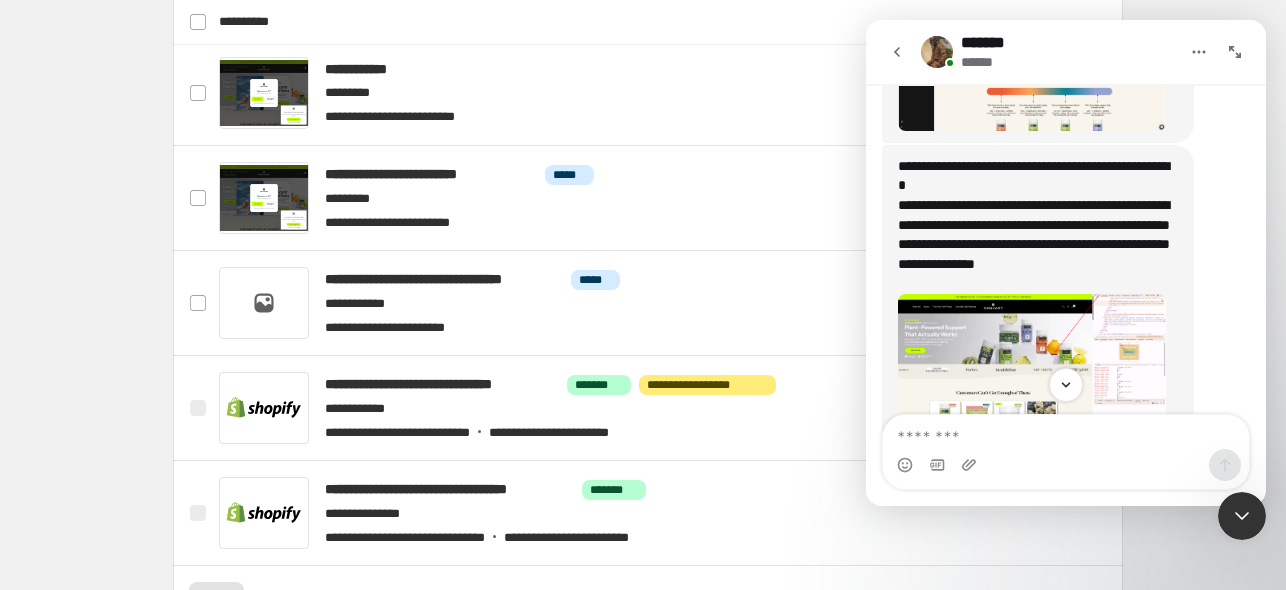 drag, startPoint x: 1000, startPoint y: 293, endPoint x: 1093, endPoint y: 293, distance: 93 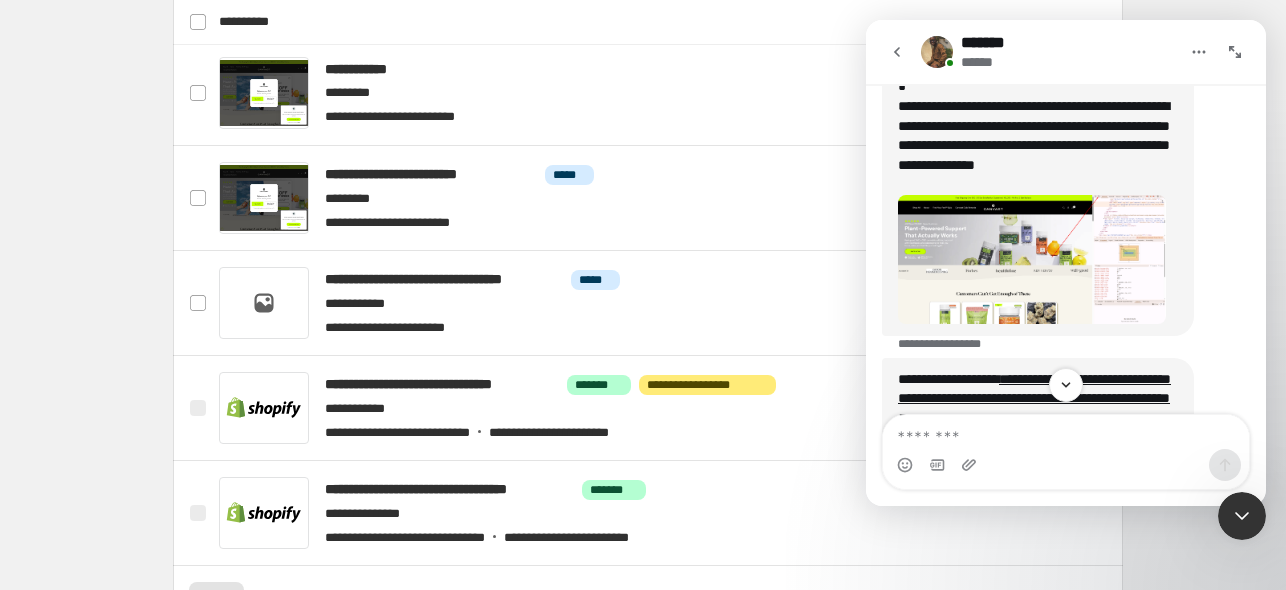 scroll, scrollTop: 3504, scrollLeft: 0, axis: vertical 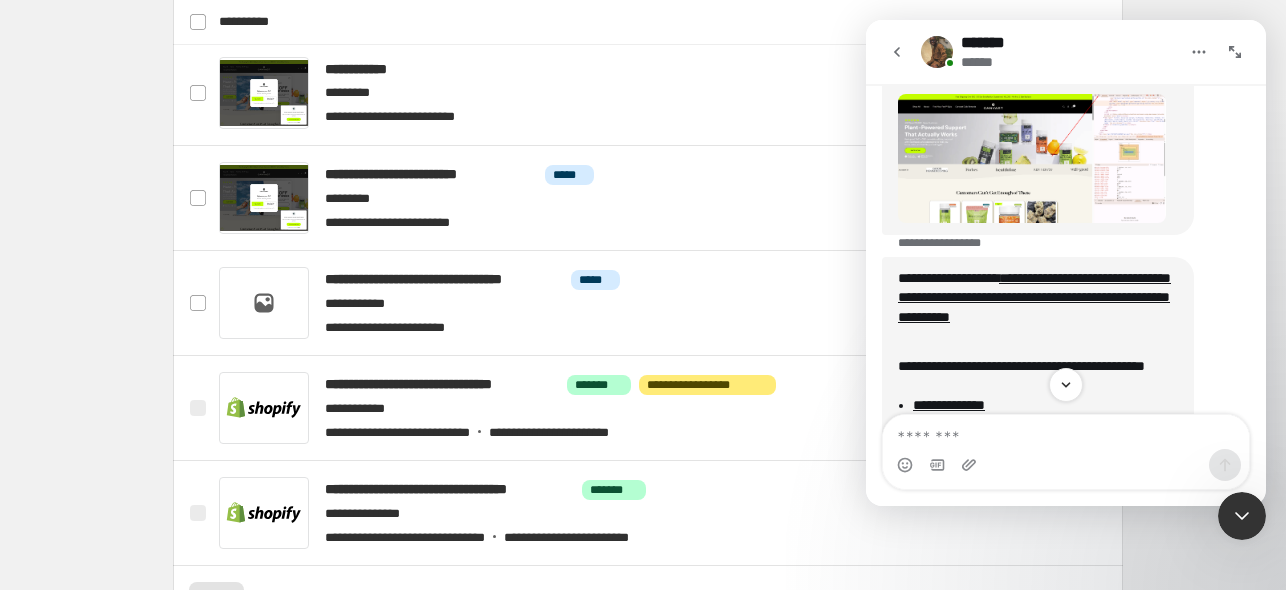 click at bounding box center (1032, 158) 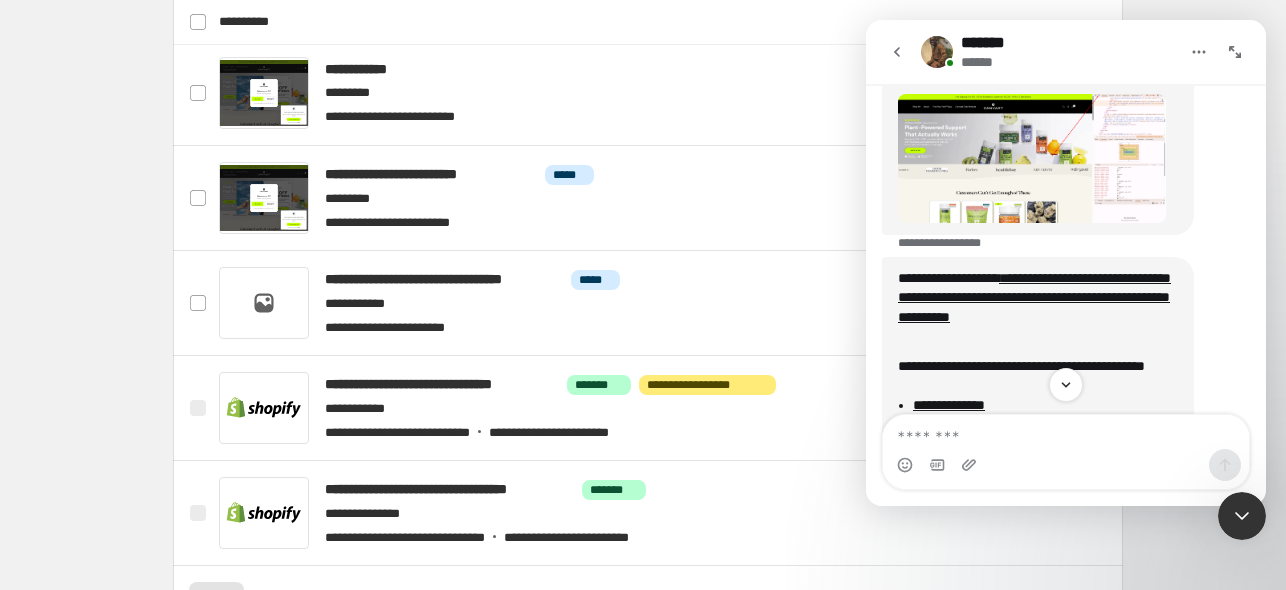 click at bounding box center (642, 315) 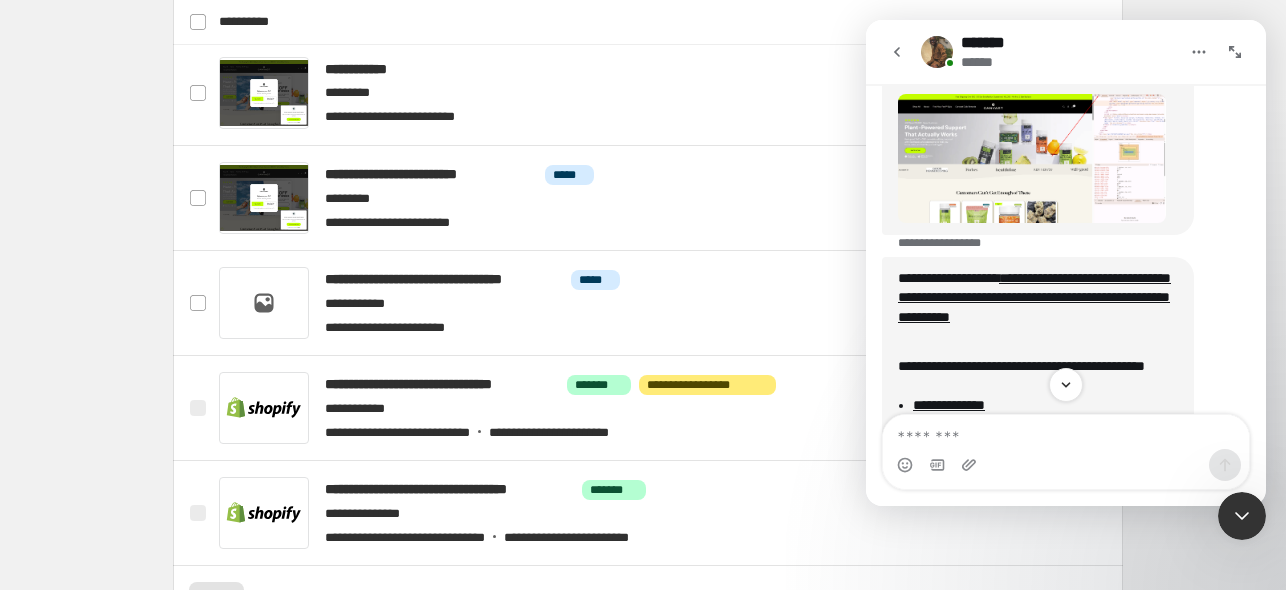click at bounding box center (1032, 158) 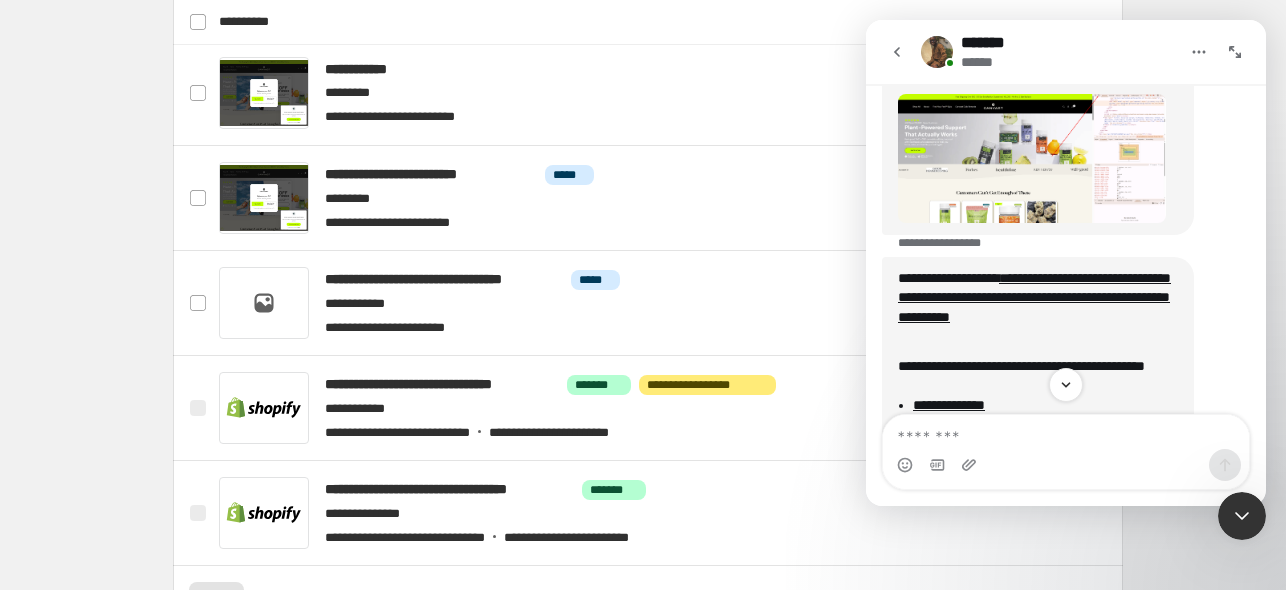 click at bounding box center (642, 315) 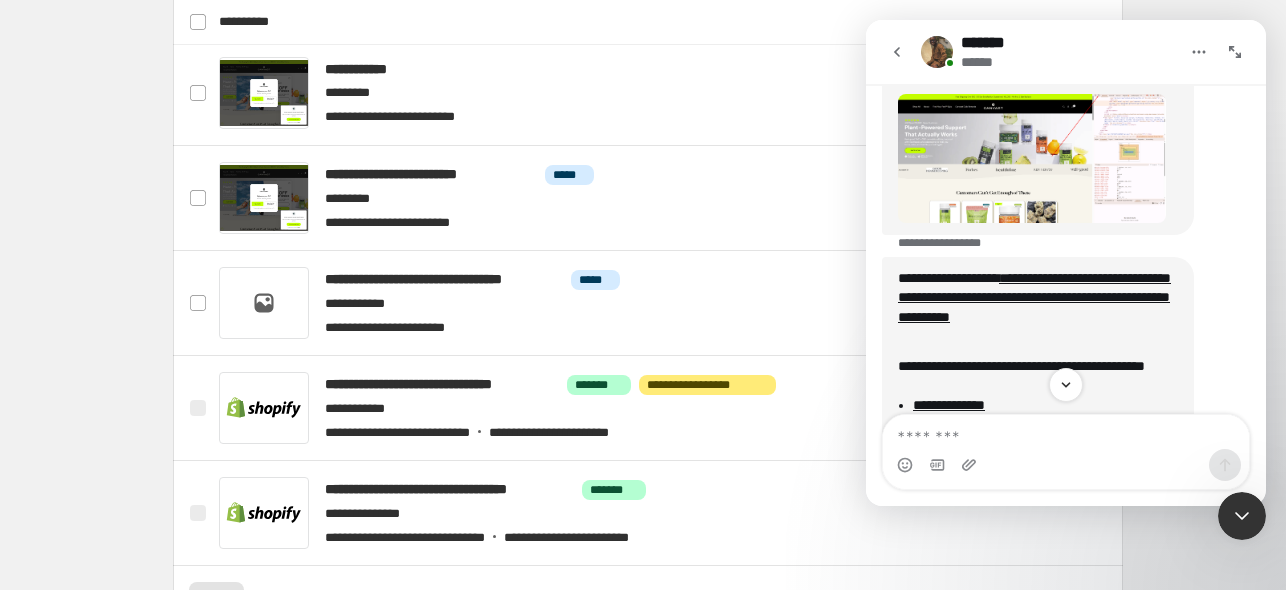 click at bounding box center [1032, 158] 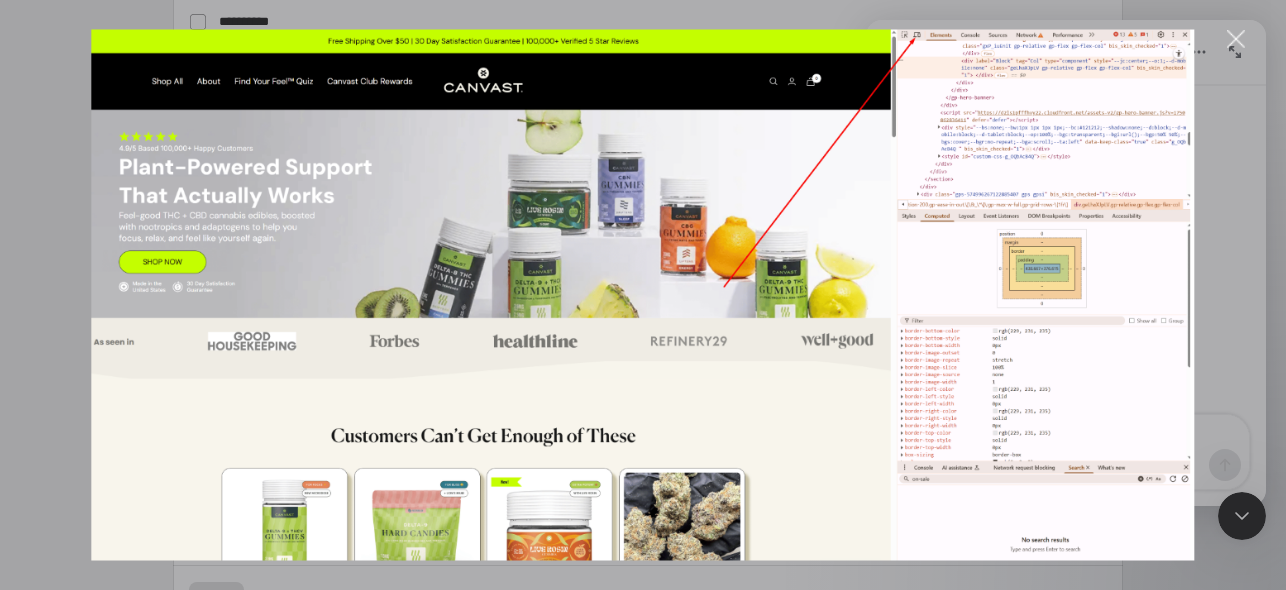 click at bounding box center [1236, 39] 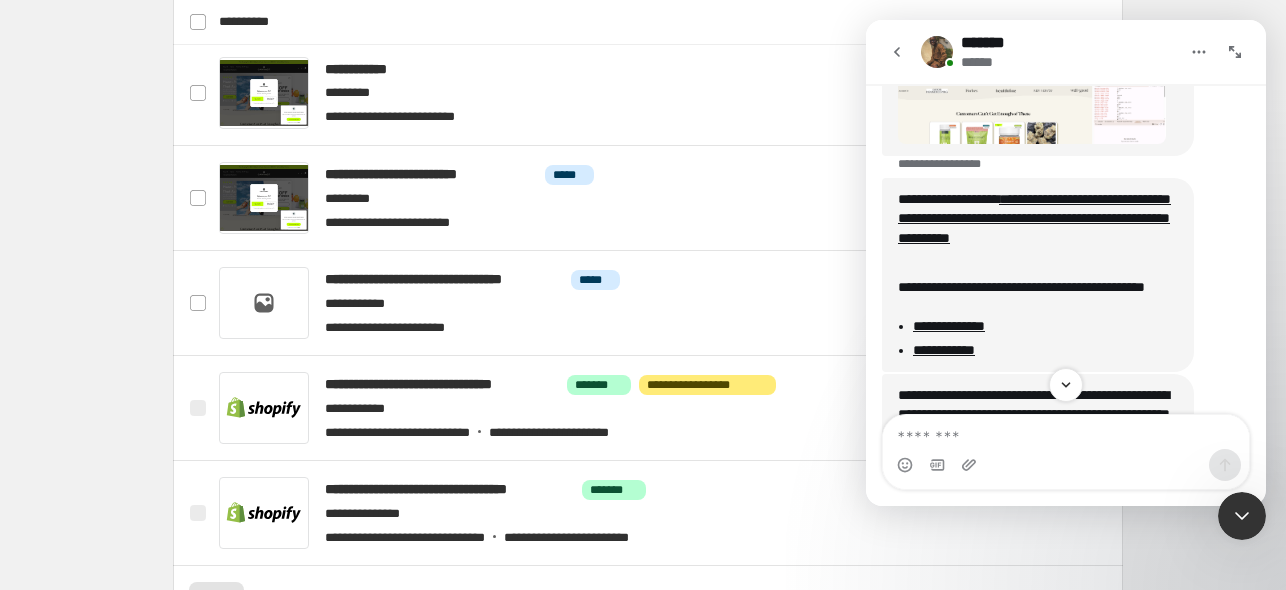 scroll, scrollTop: 3704, scrollLeft: 0, axis: vertical 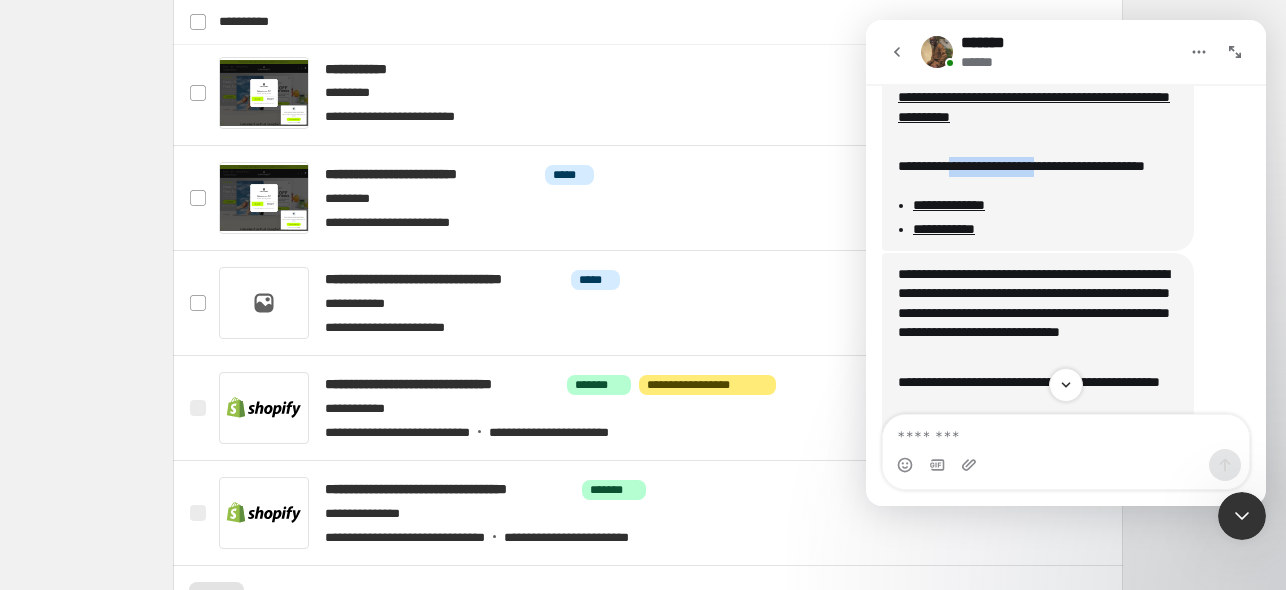 drag, startPoint x: 970, startPoint y: 209, endPoint x: 1105, endPoint y: 214, distance: 135.09256 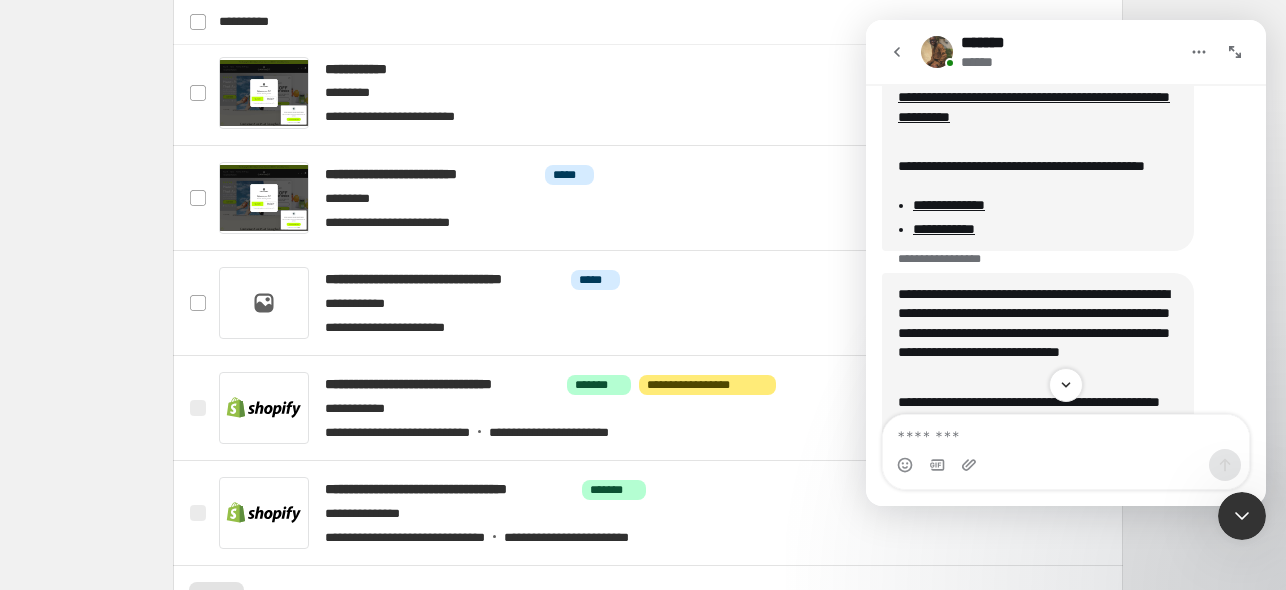 click on "**********" at bounding box center [1038, 176] 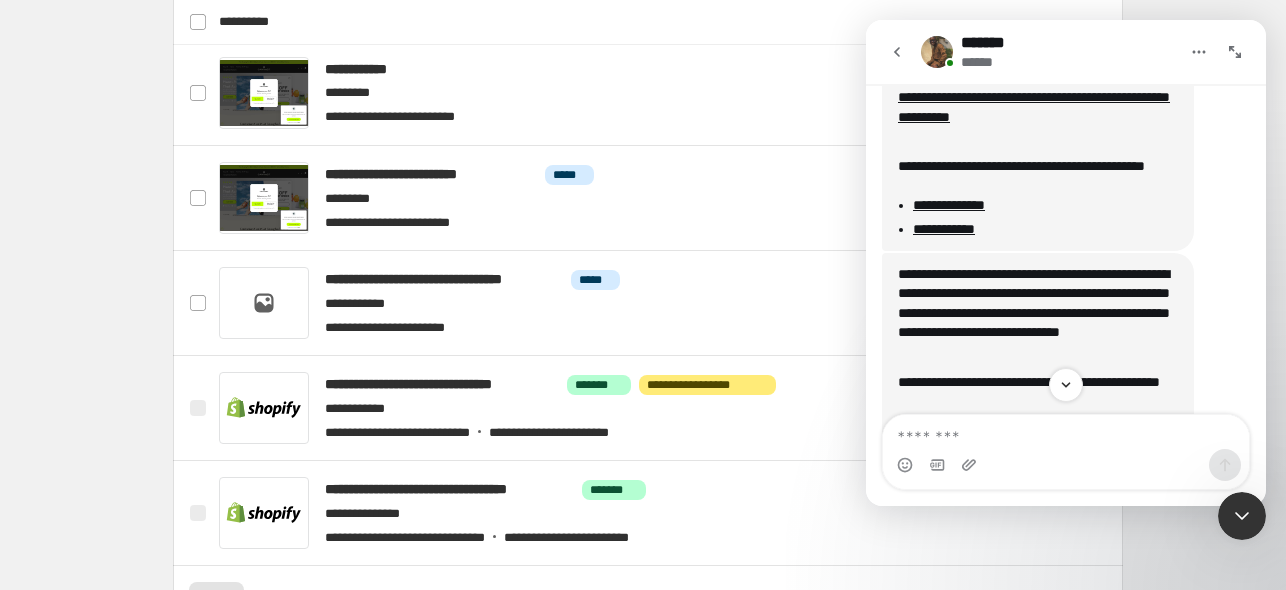 scroll, scrollTop: 3804, scrollLeft: 0, axis: vertical 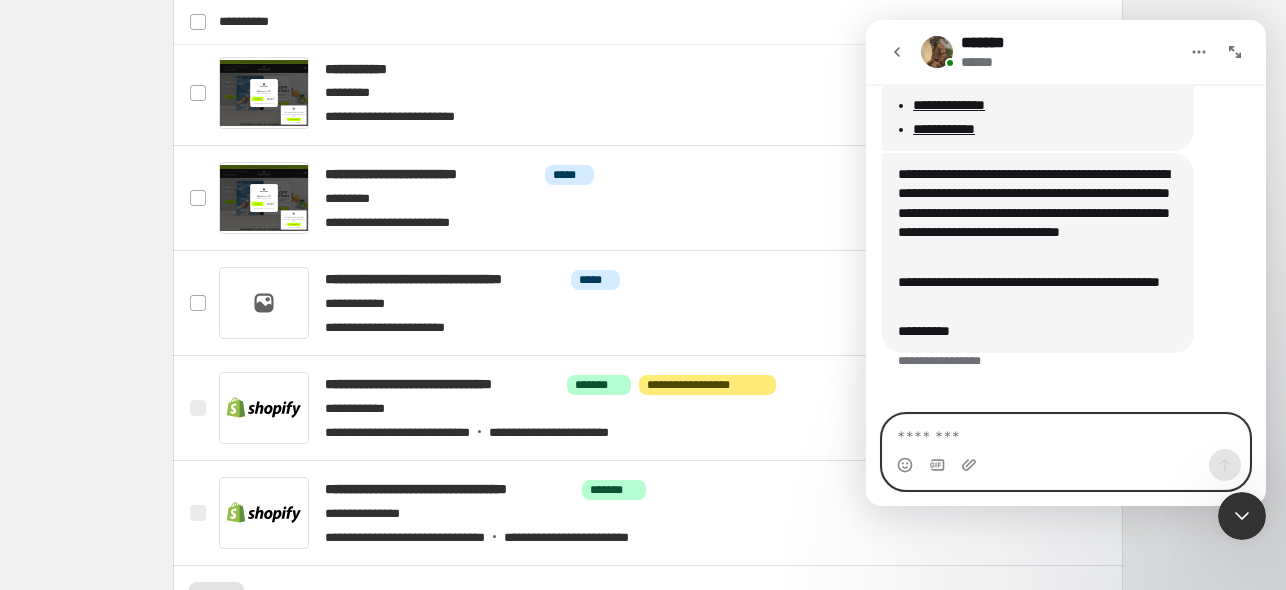 click at bounding box center (1066, 432) 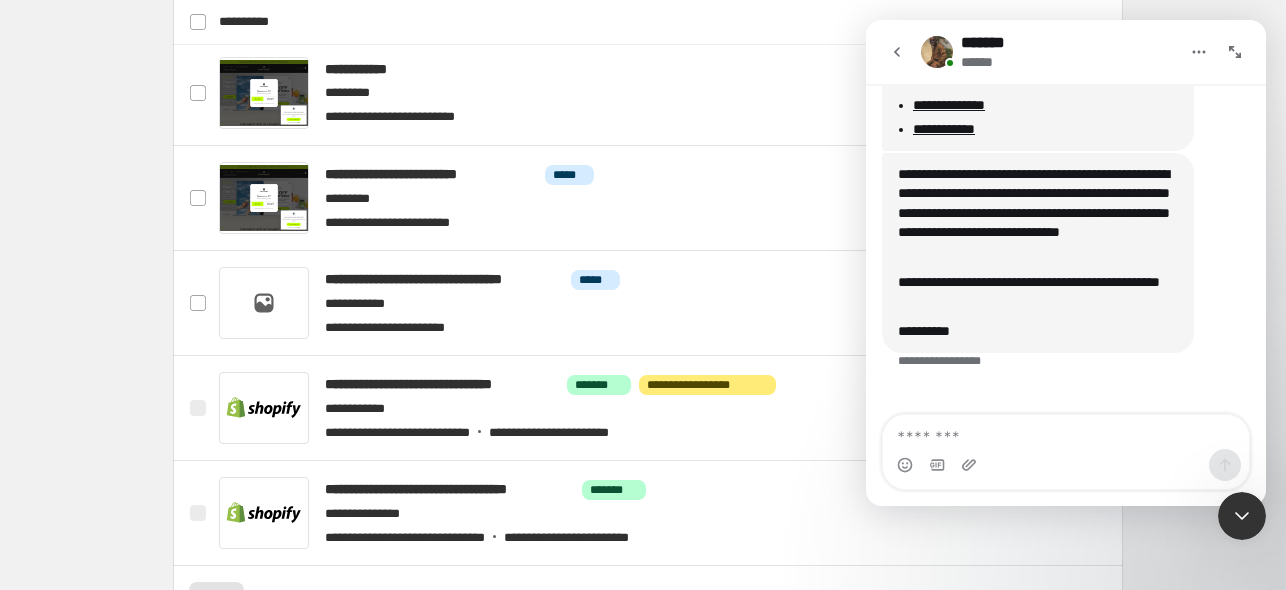 click 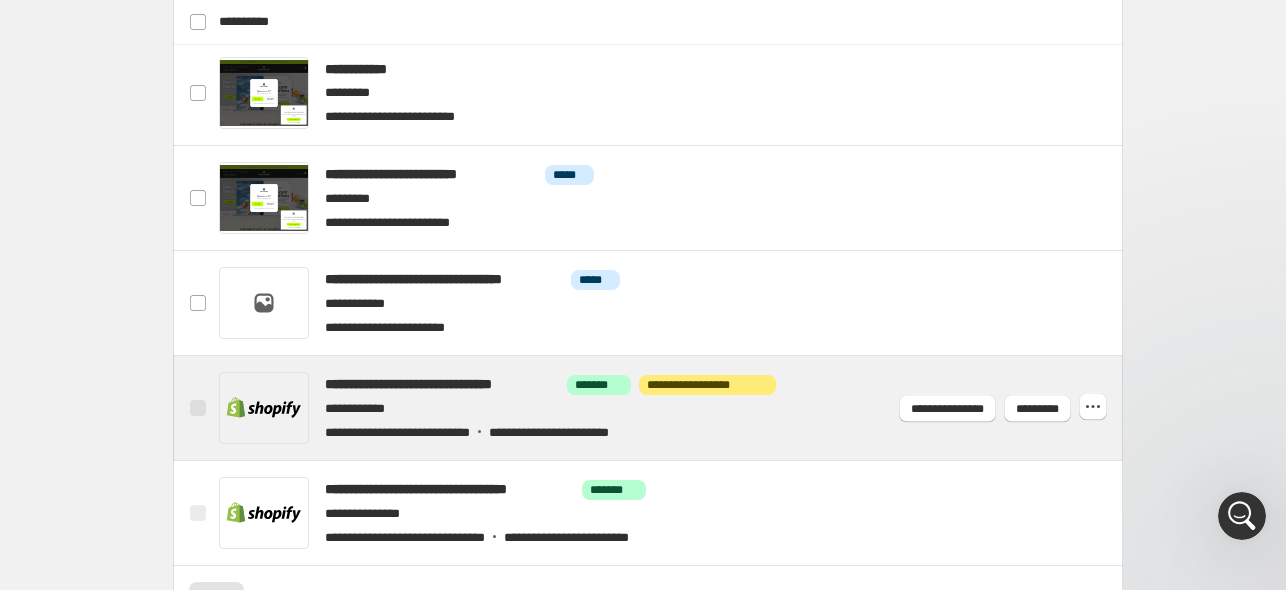 scroll, scrollTop: 0, scrollLeft: 0, axis: both 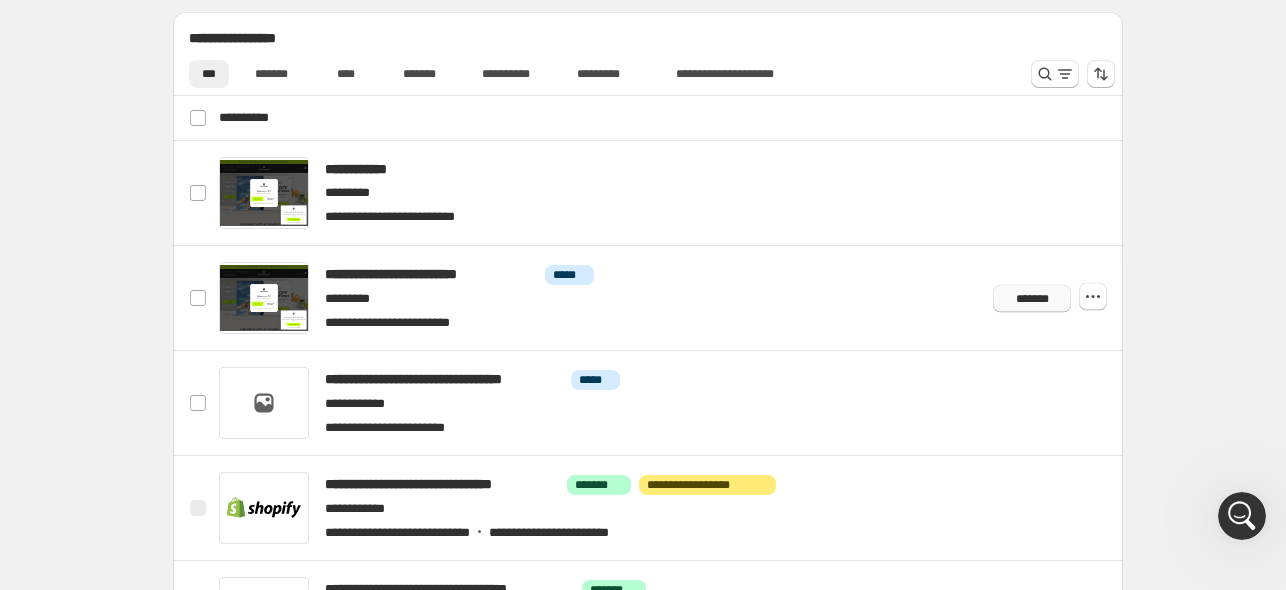 click on "*******" at bounding box center [1032, 298] 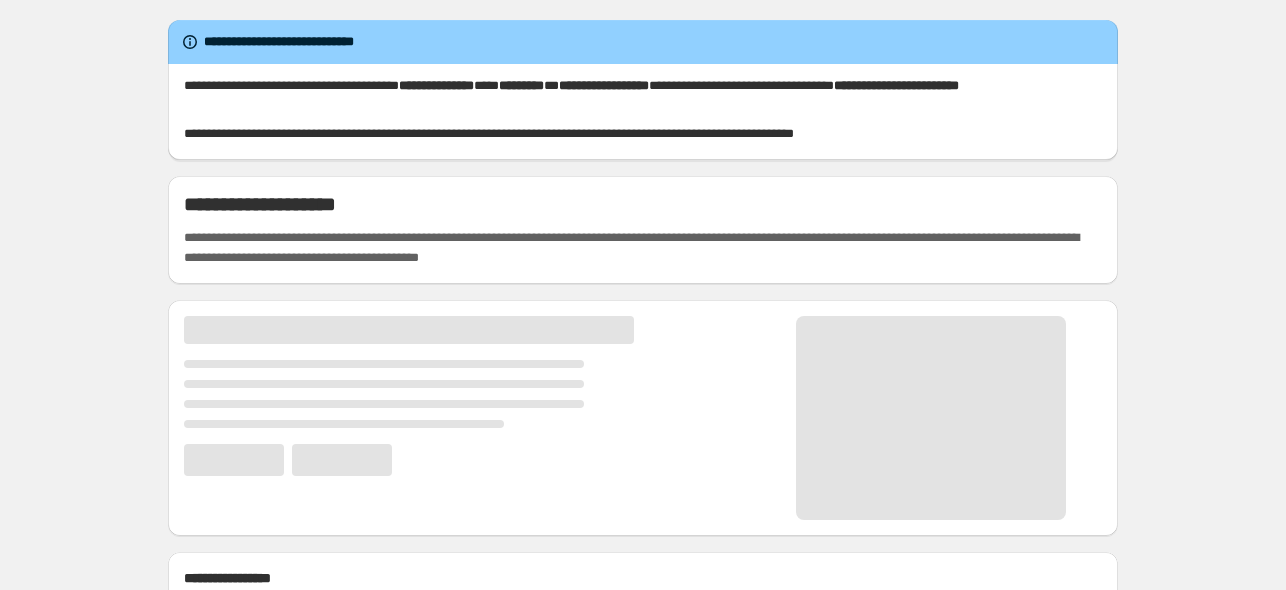 scroll, scrollTop: 0, scrollLeft: 0, axis: both 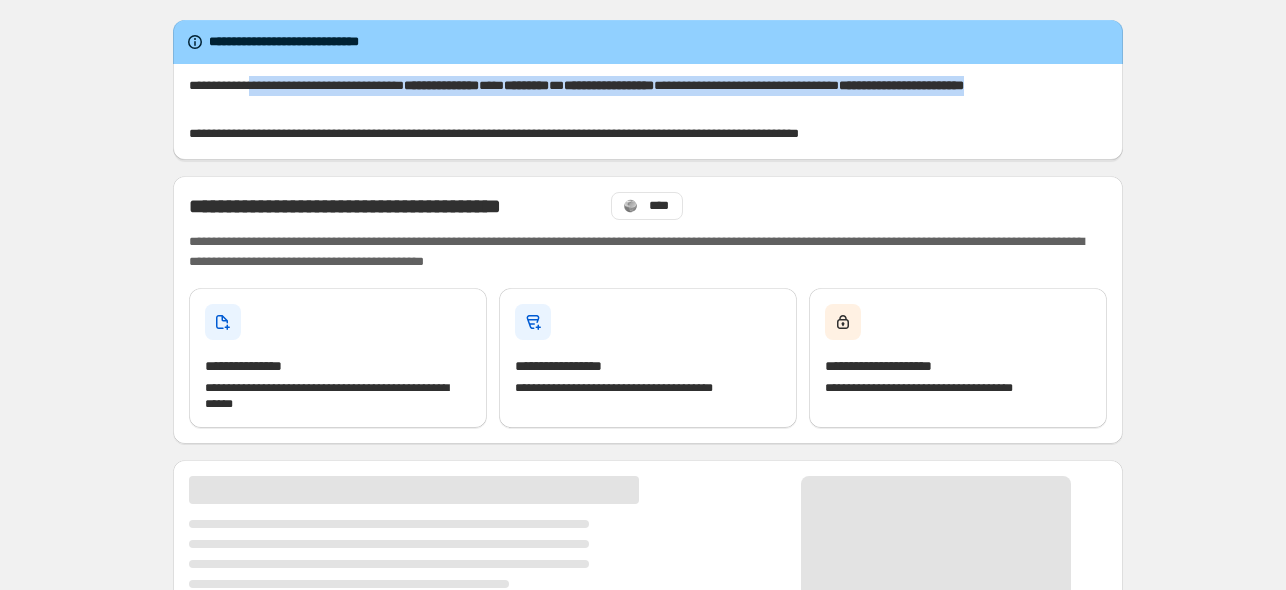 drag, startPoint x: 284, startPoint y: 88, endPoint x: 1058, endPoint y: 136, distance: 775.48694 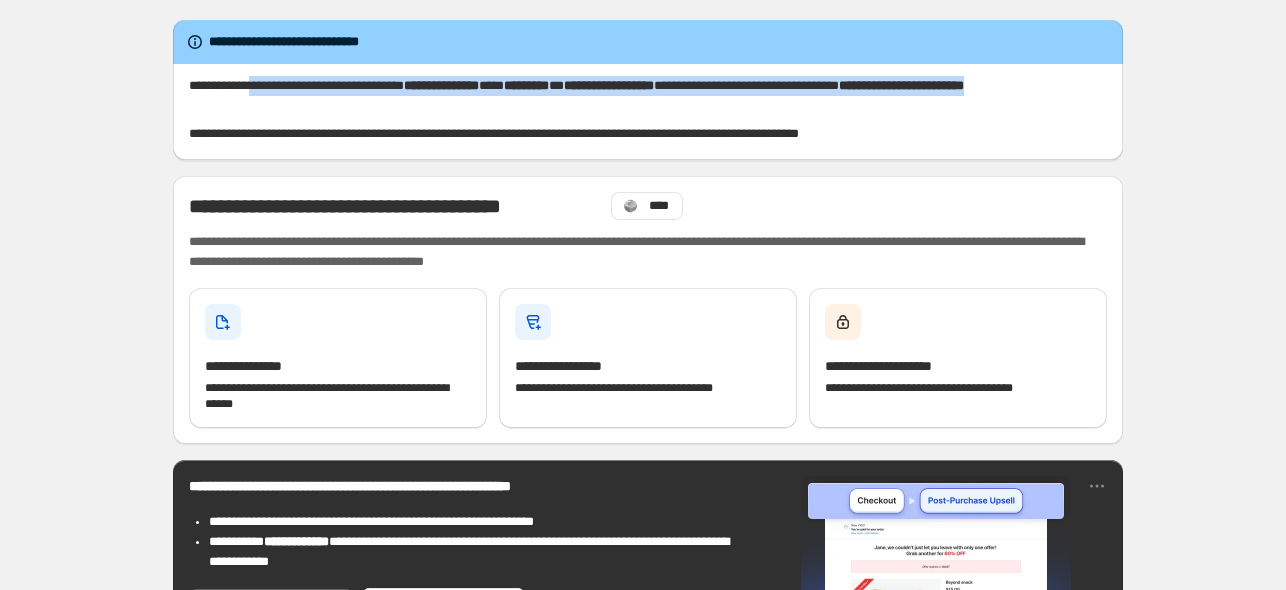 click on "**********" at bounding box center (648, 110) 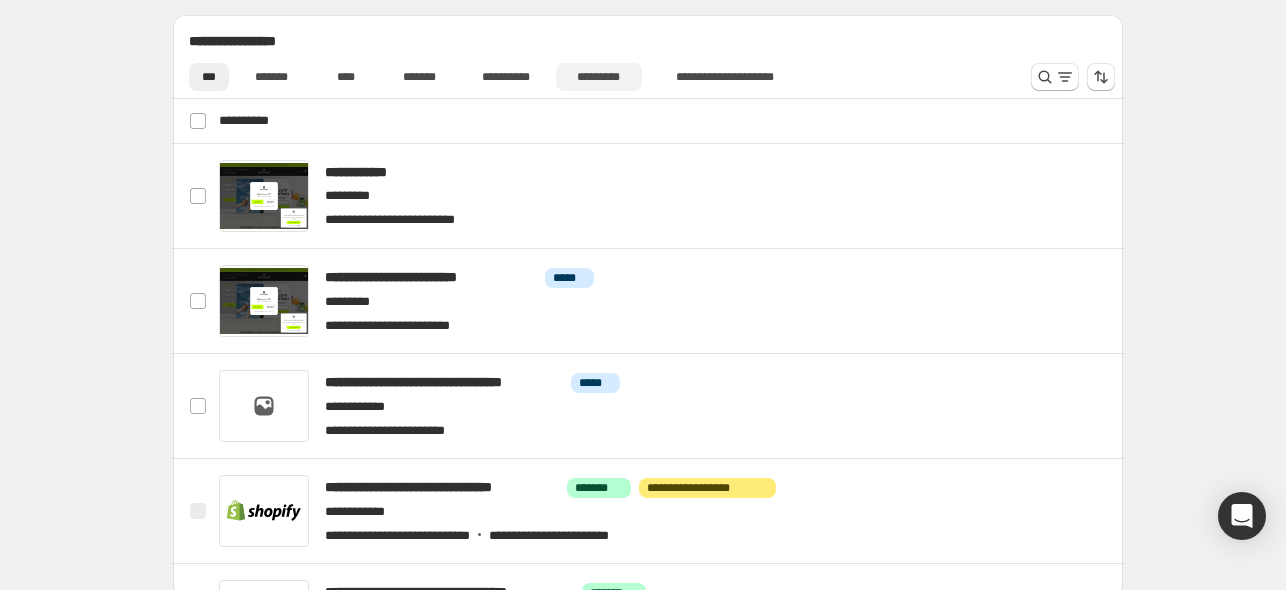 scroll, scrollTop: 700, scrollLeft: 0, axis: vertical 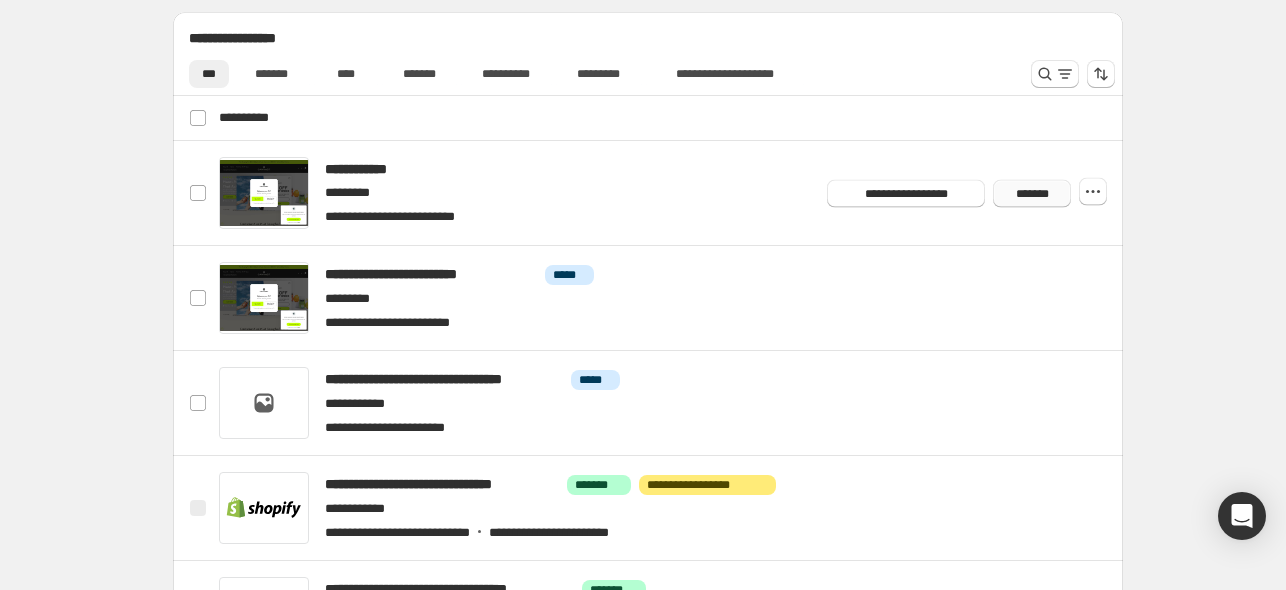 click on "*******" at bounding box center (1032, 193) 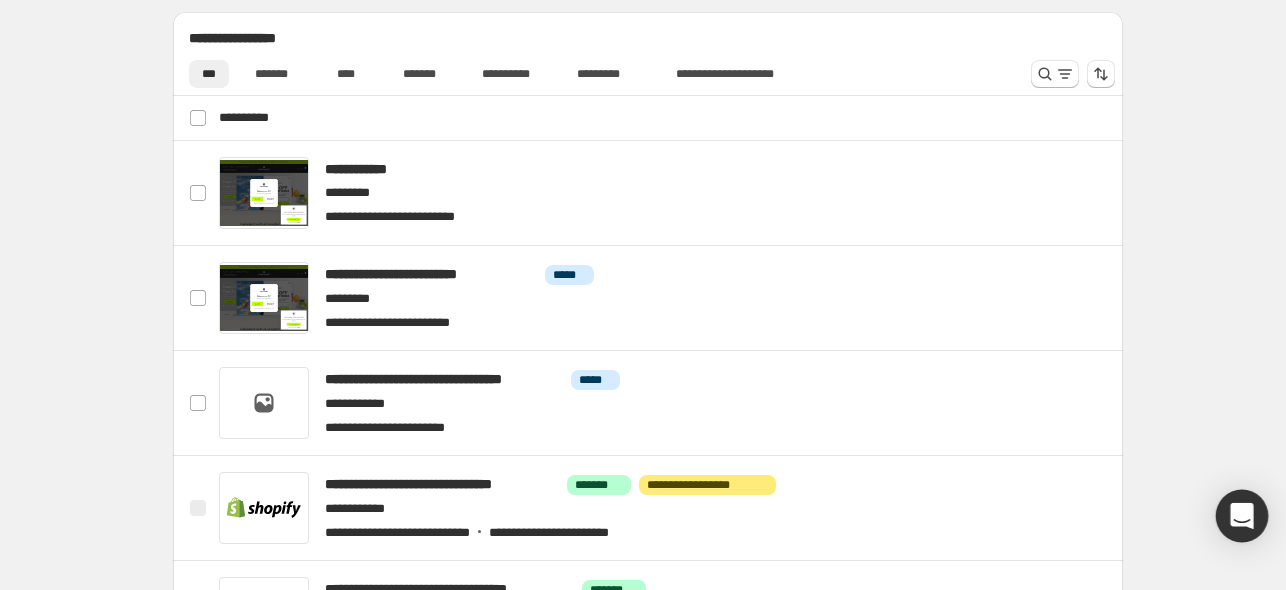click at bounding box center [1242, 516] 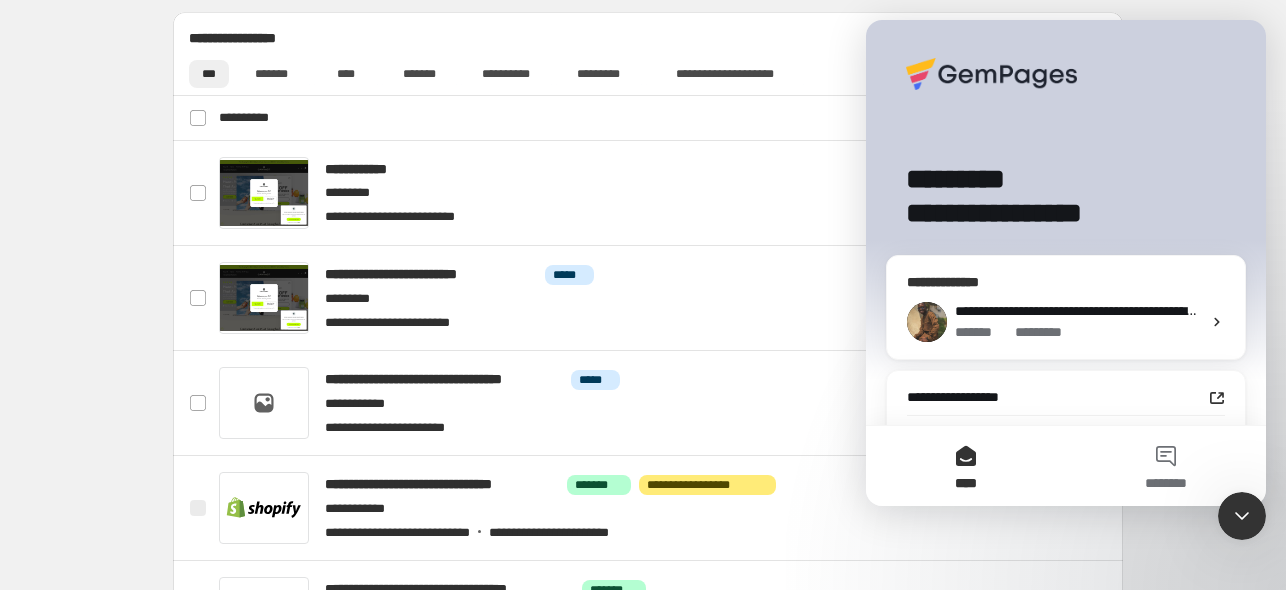 scroll, scrollTop: 0, scrollLeft: 0, axis: both 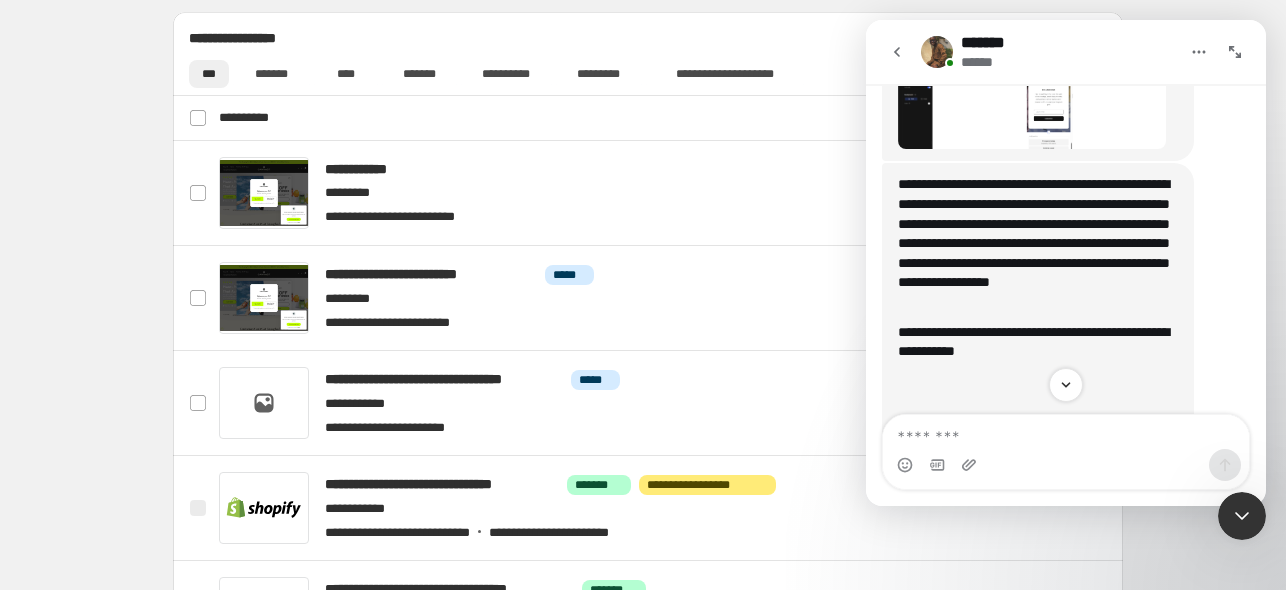 click at bounding box center [1066, 432] 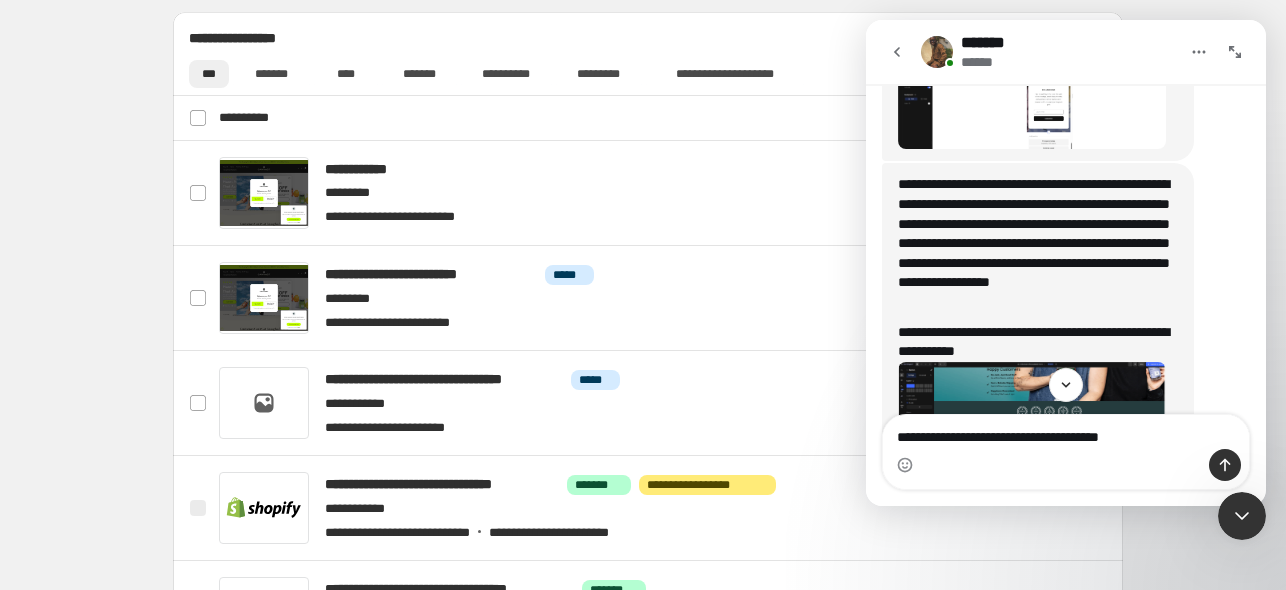 type on "**********" 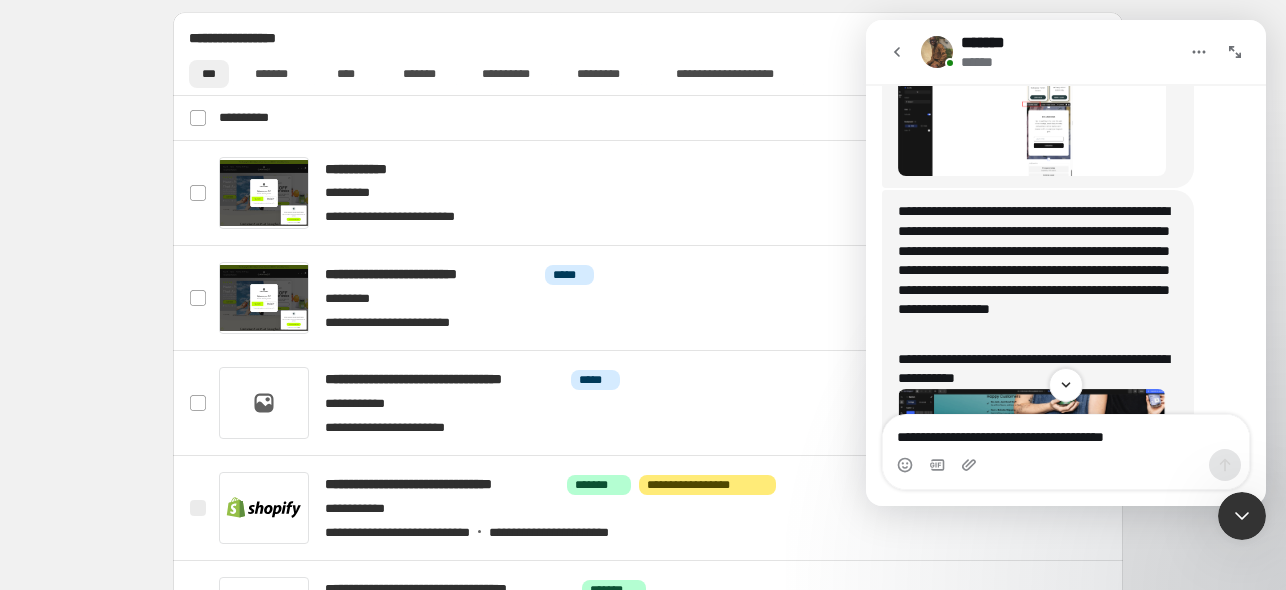 type 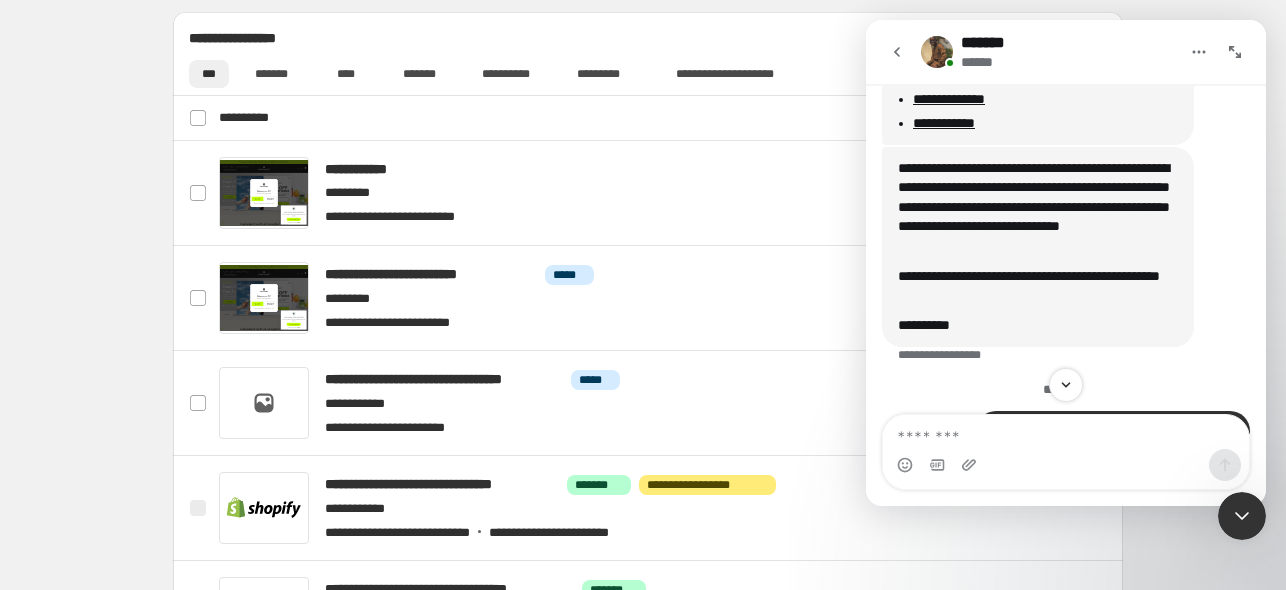 scroll, scrollTop: 3720, scrollLeft: 0, axis: vertical 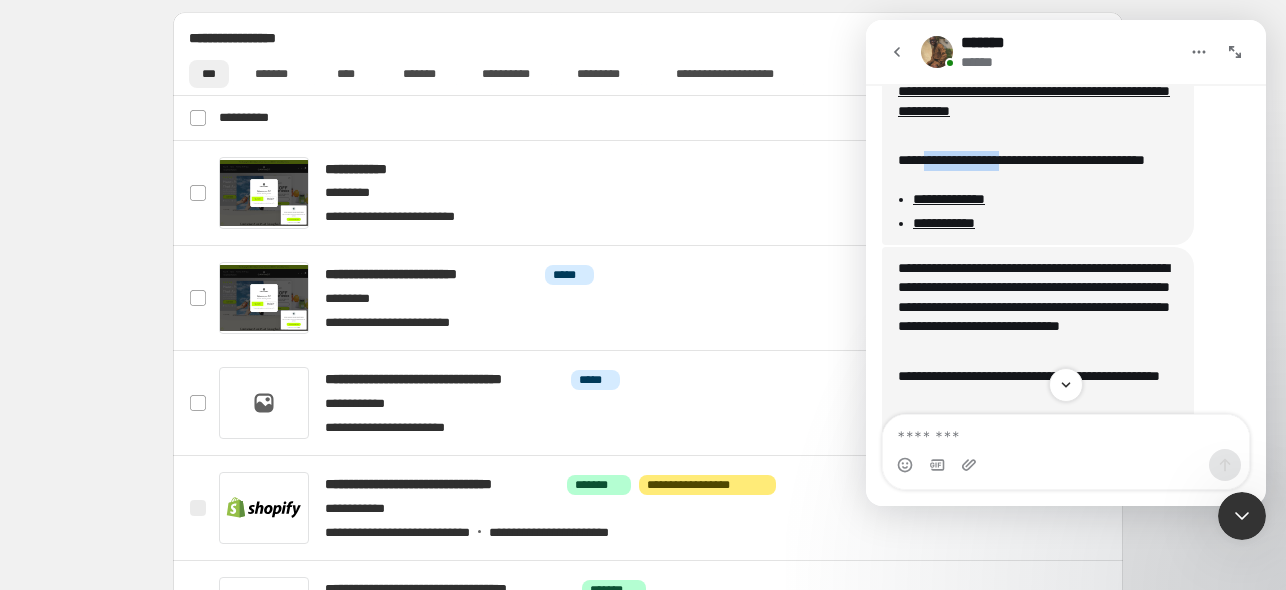 drag, startPoint x: 942, startPoint y: 199, endPoint x: 1034, endPoint y: 203, distance: 92.086914 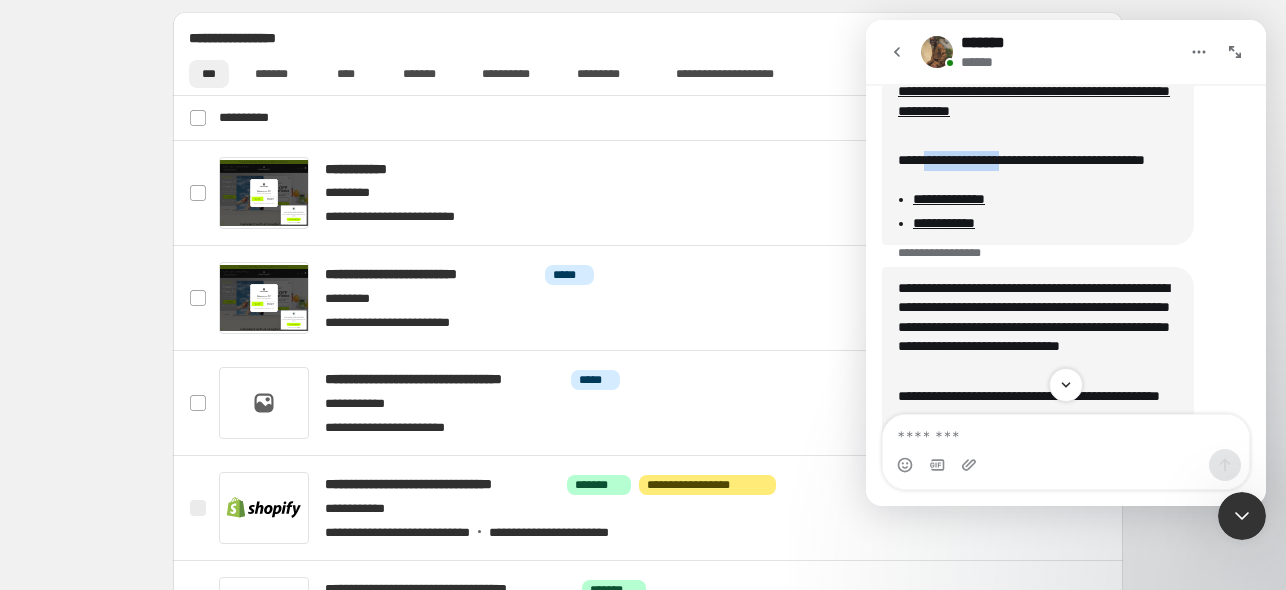 click on "**********" at bounding box center [1038, 170] 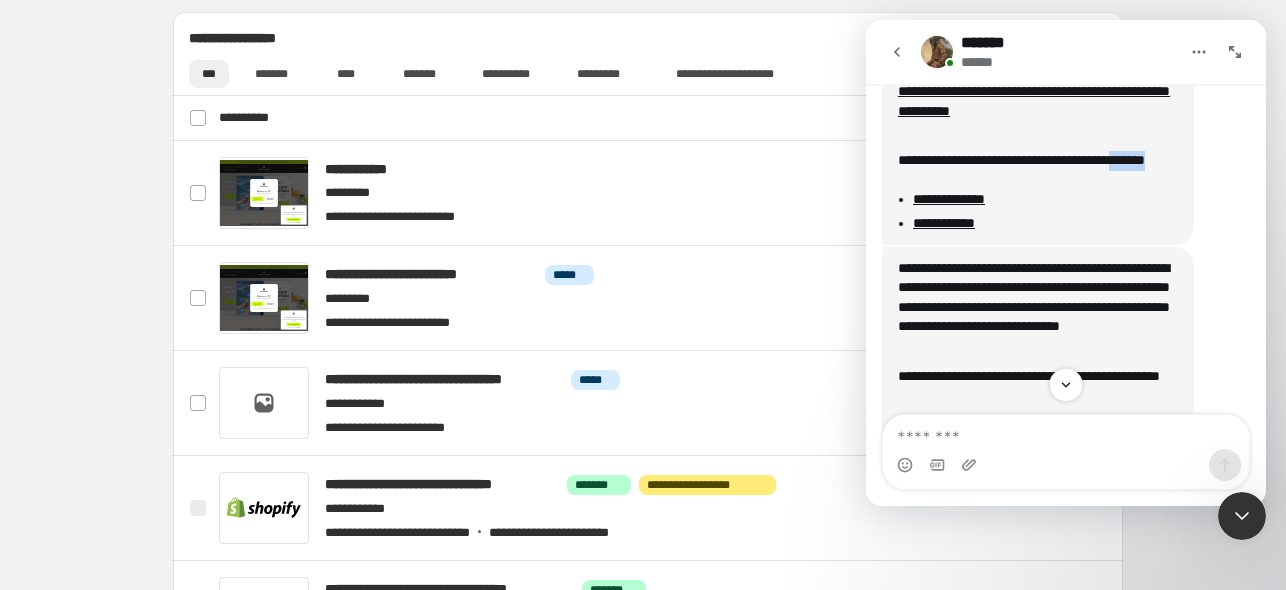 drag, startPoint x: 920, startPoint y: 217, endPoint x: 1008, endPoint y: 217, distance: 88 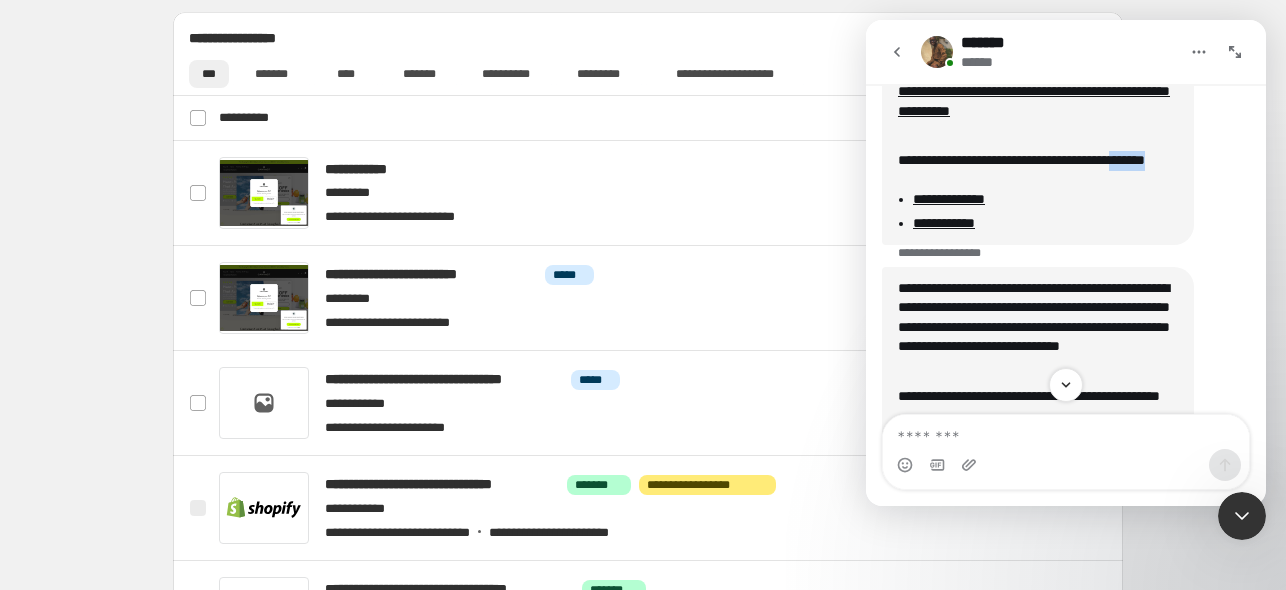 click on "**********" at bounding box center (1038, 170) 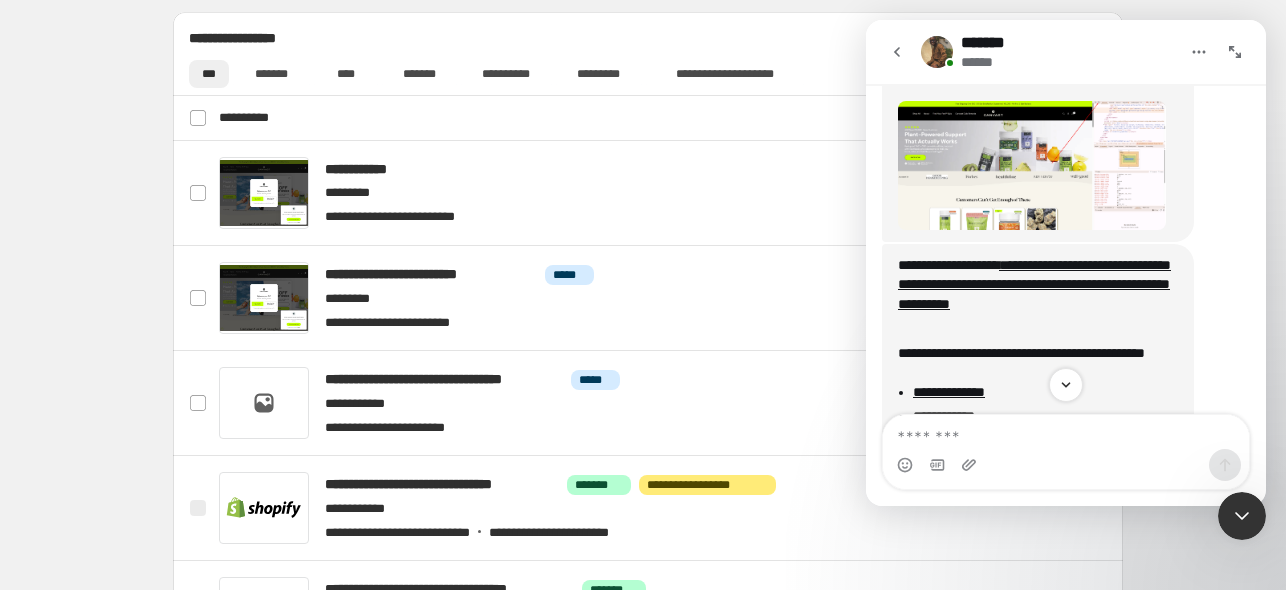 scroll, scrollTop: 3520, scrollLeft: 0, axis: vertical 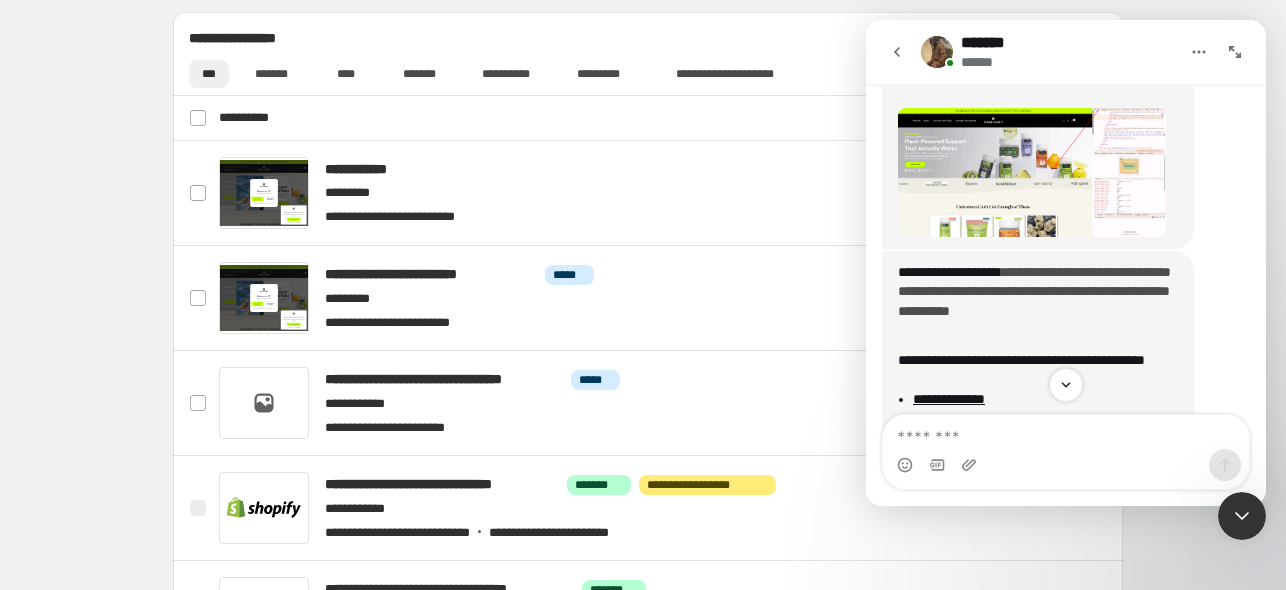 click on "**********" at bounding box center [1034, 291] 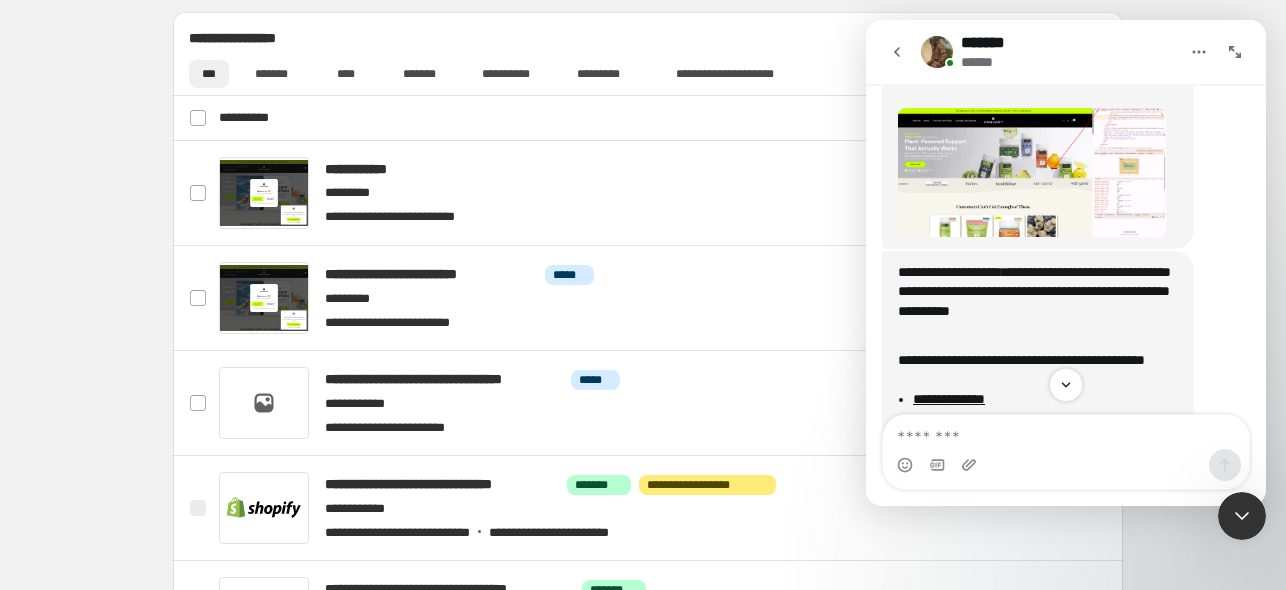 scroll, scrollTop: 3940, scrollLeft: 0, axis: vertical 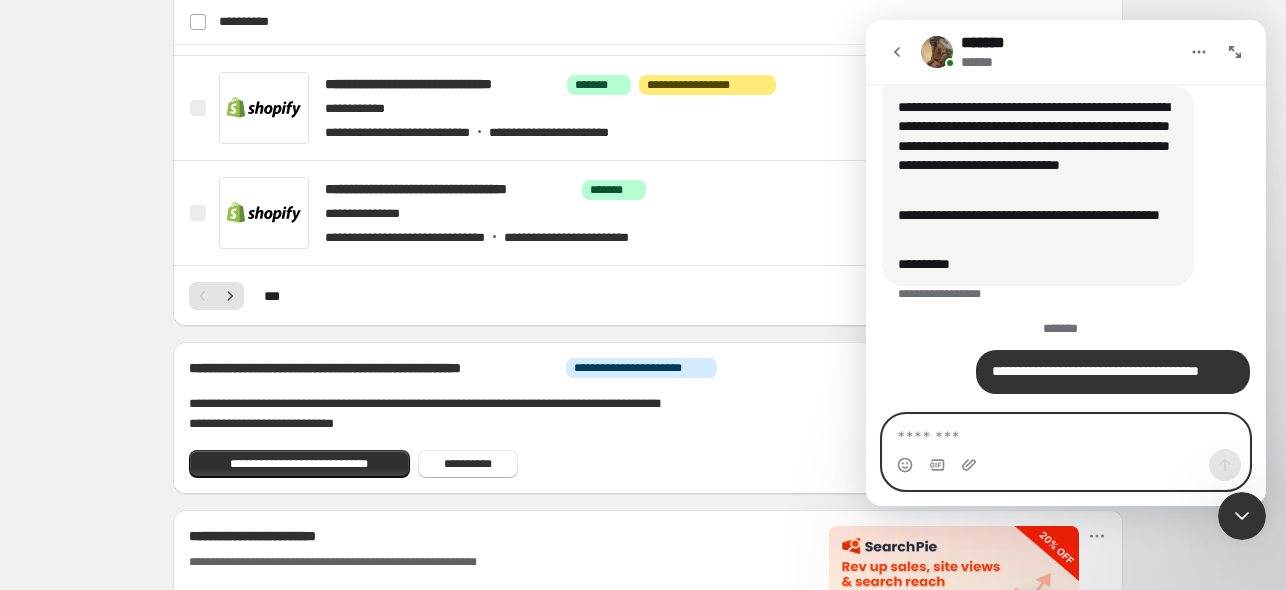 click at bounding box center (1066, 432) 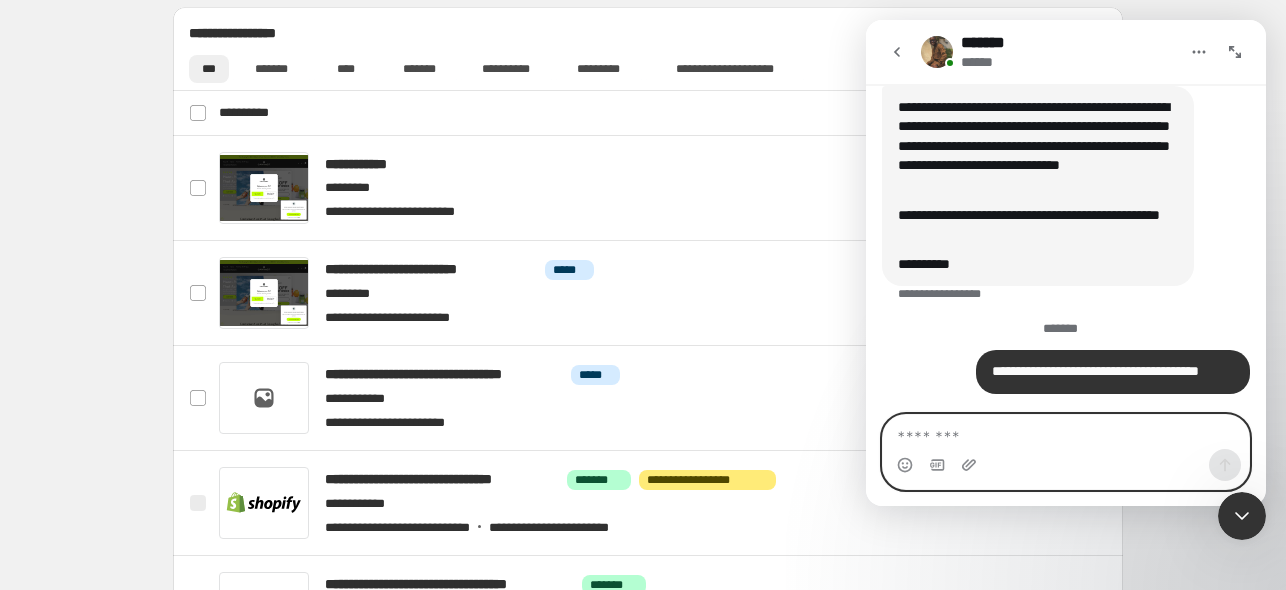 scroll, scrollTop: 600, scrollLeft: 0, axis: vertical 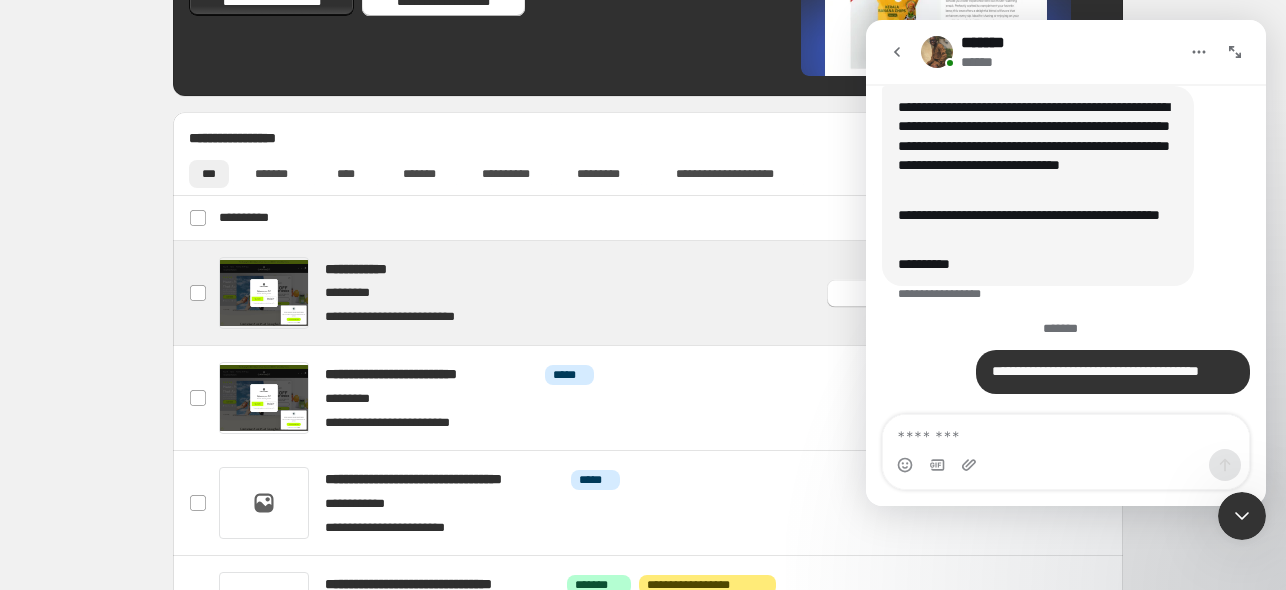 click at bounding box center (672, 293) 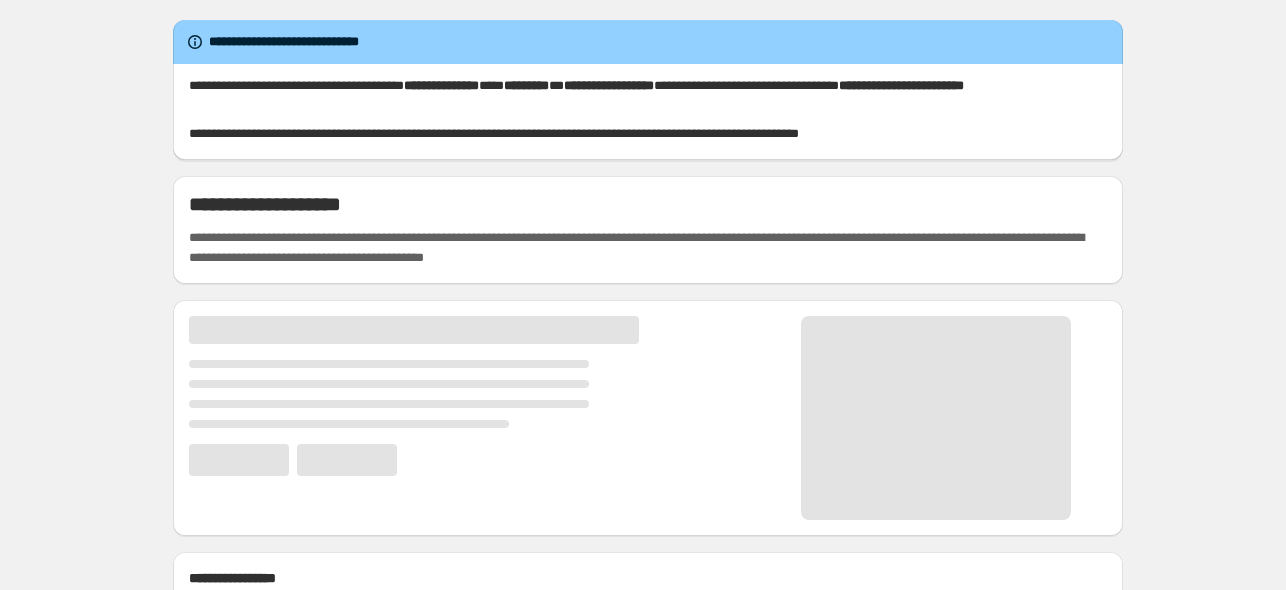 scroll, scrollTop: 0, scrollLeft: 0, axis: both 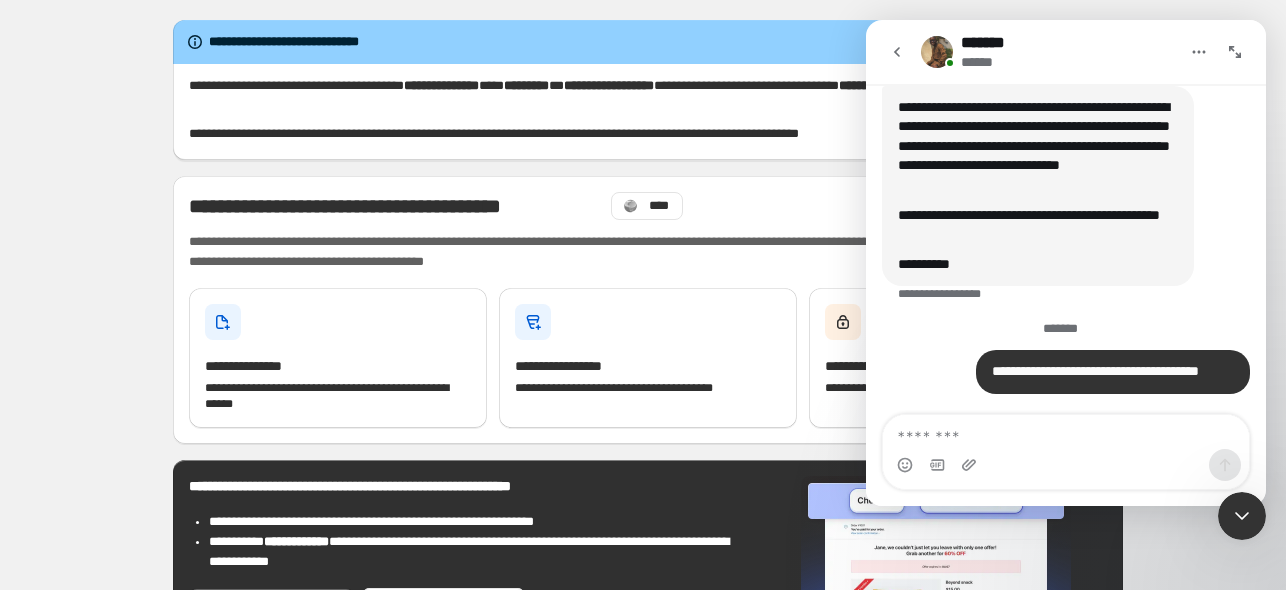 click 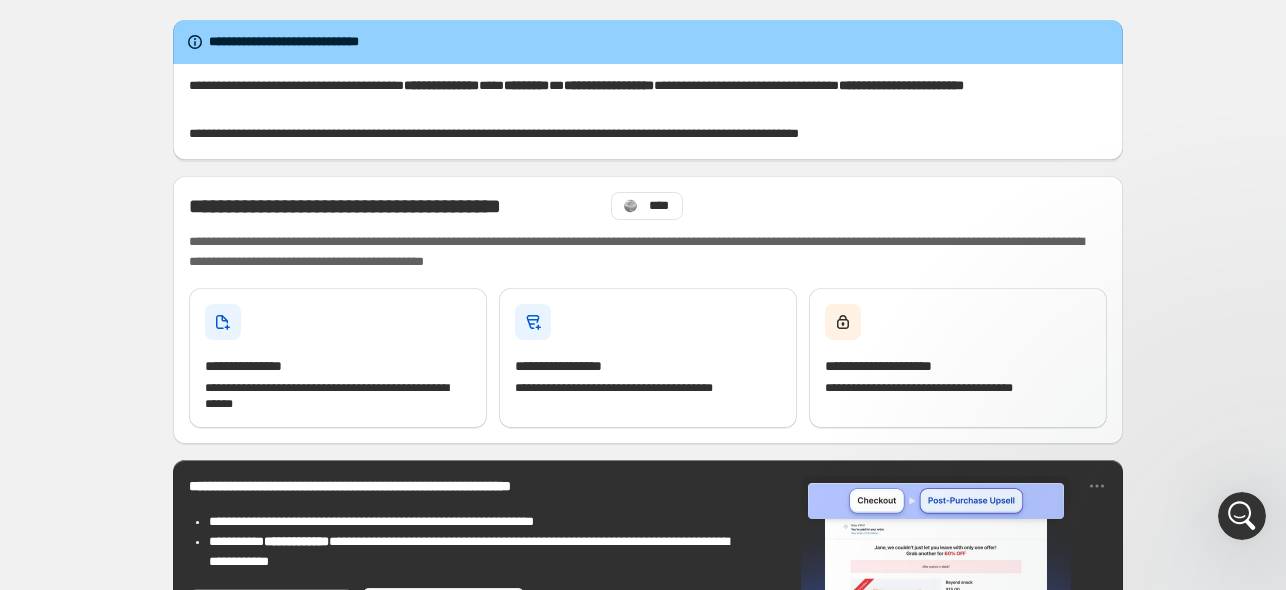 scroll, scrollTop: 0, scrollLeft: 0, axis: both 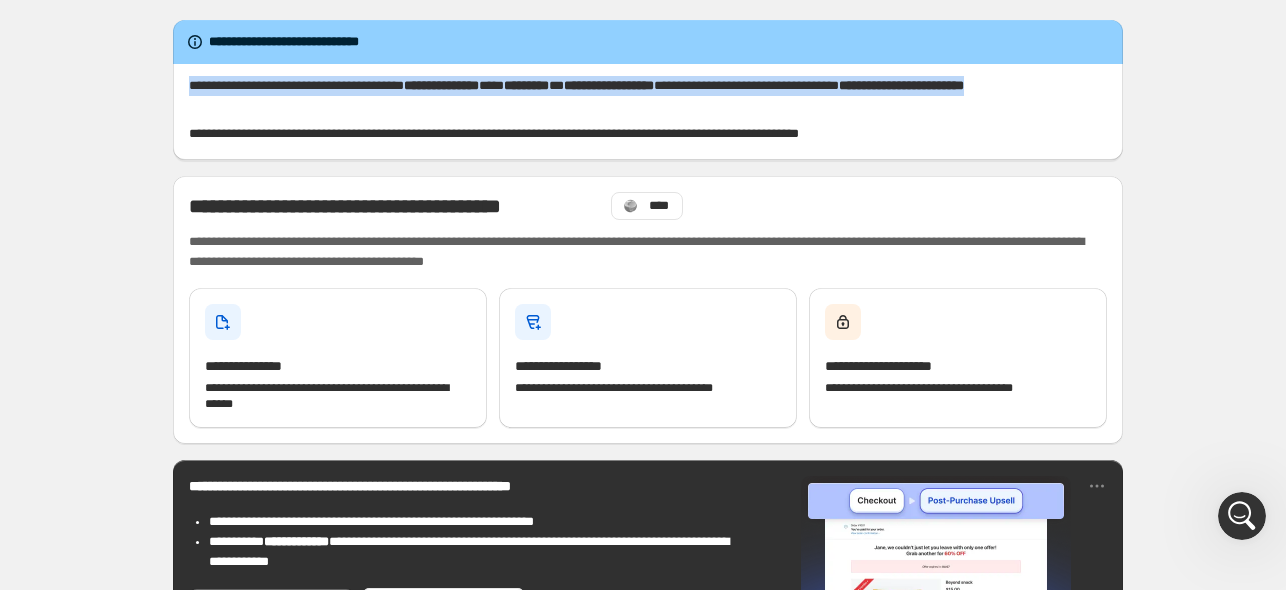 drag, startPoint x: 375, startPoint y: 108, endPoint x: 156, endPoint y: 83, distance: 220.42232 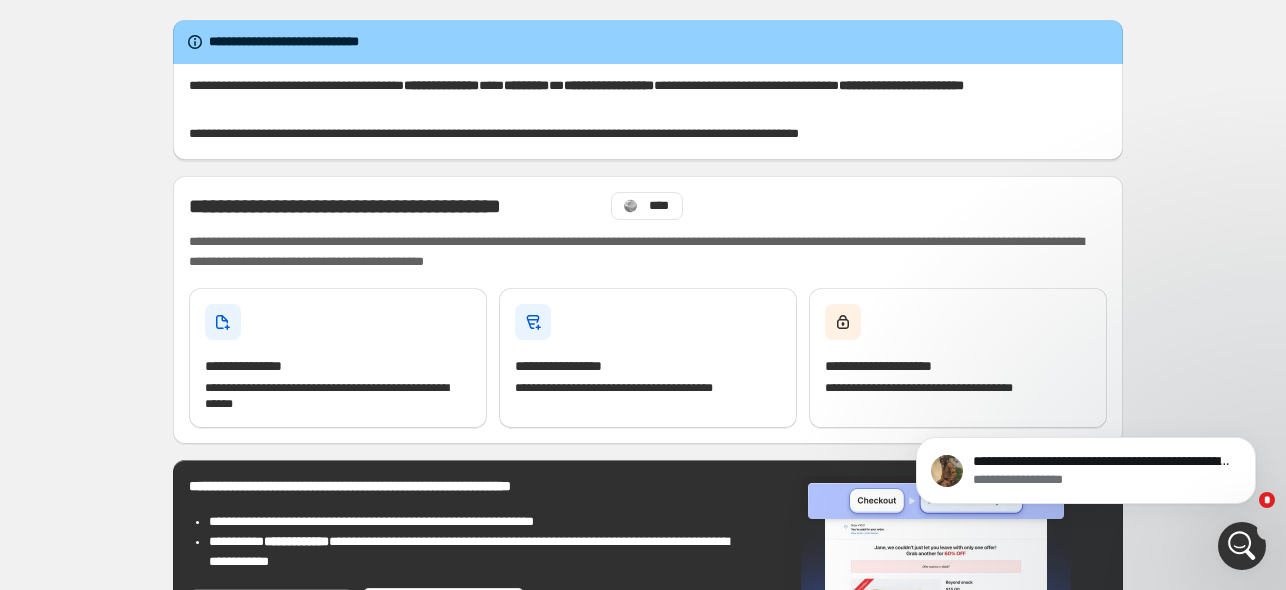 scroll, scrollTop: 0, scrollLeft: 0, axis: both 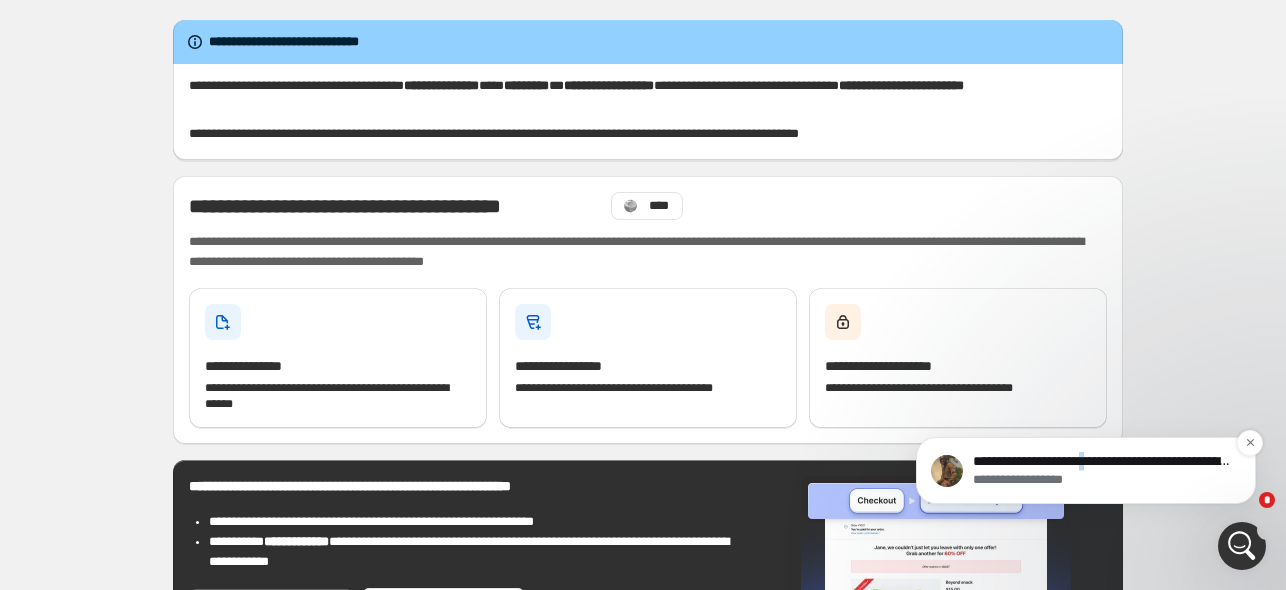 click on "**********" at bounding box center [1102, 462] 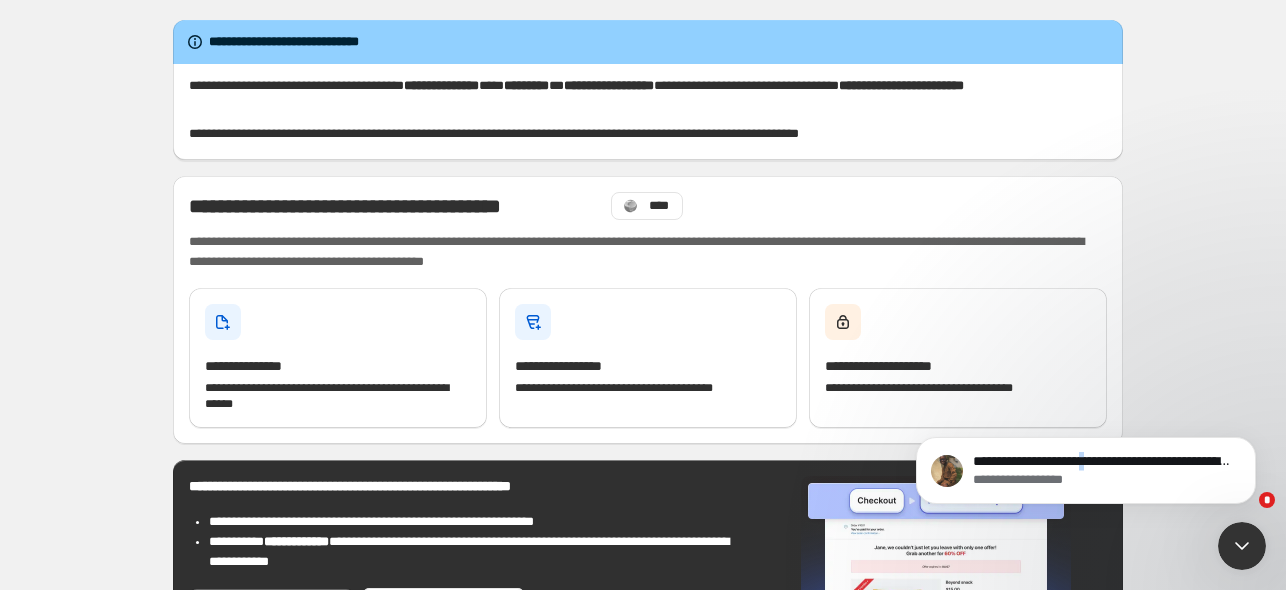 scroll, scrollTop: 0, scrollLeft: 0, axis: both 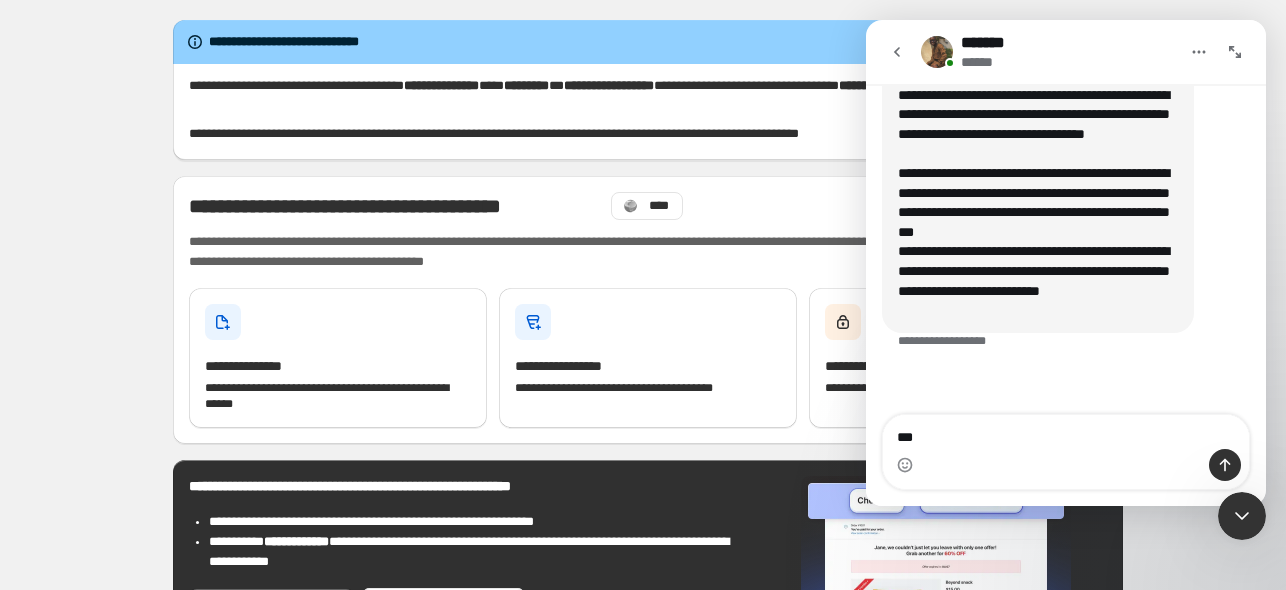 type on "****" 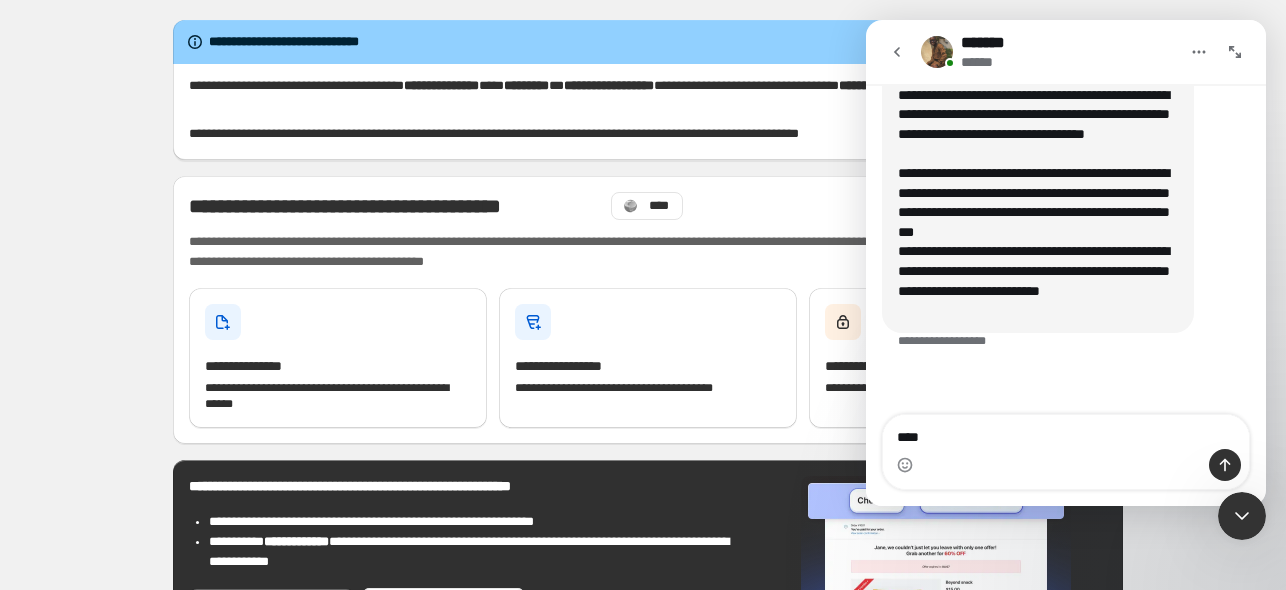 type 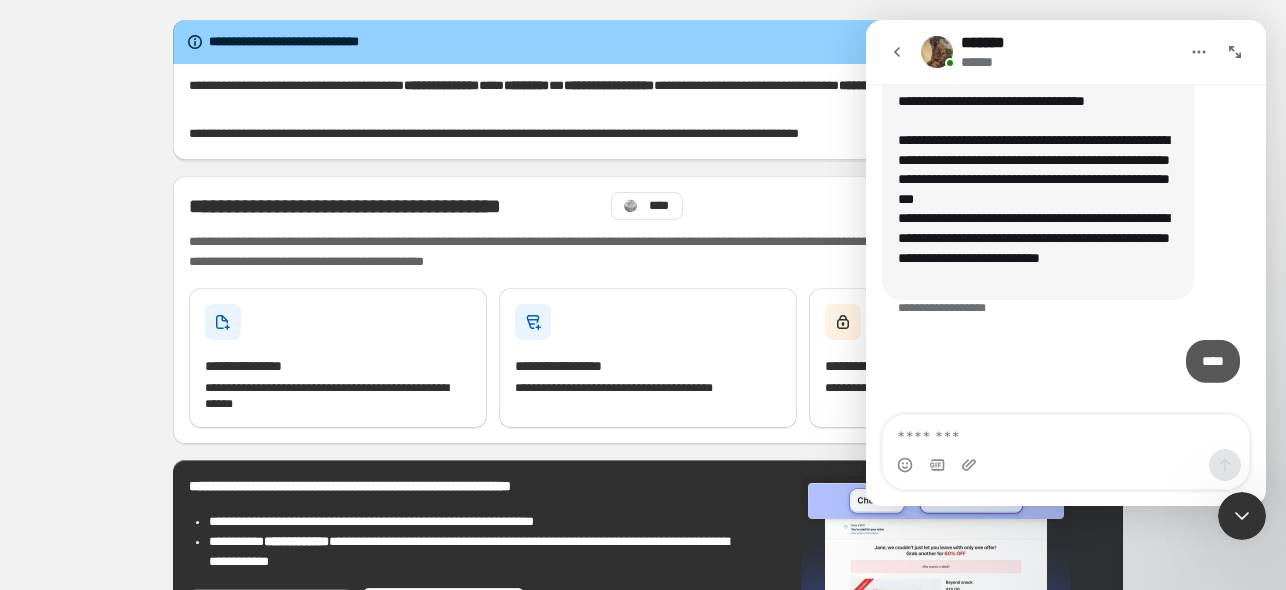scroll, scrollTop: 4274, scrollLeft: 0, axis: vertical 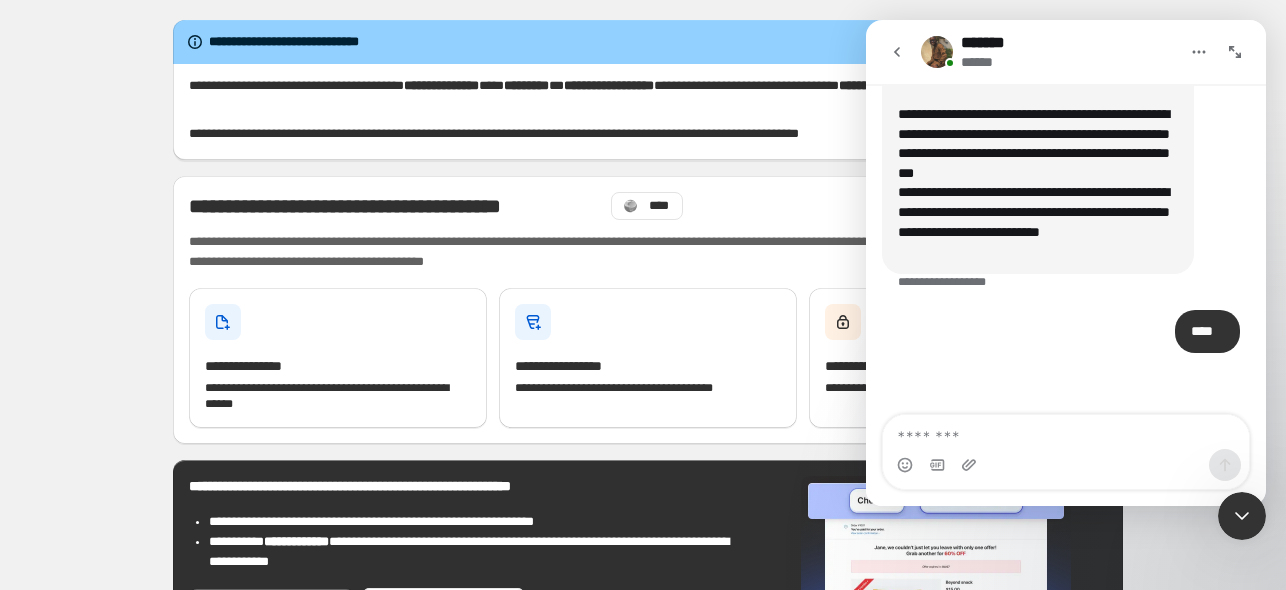 click 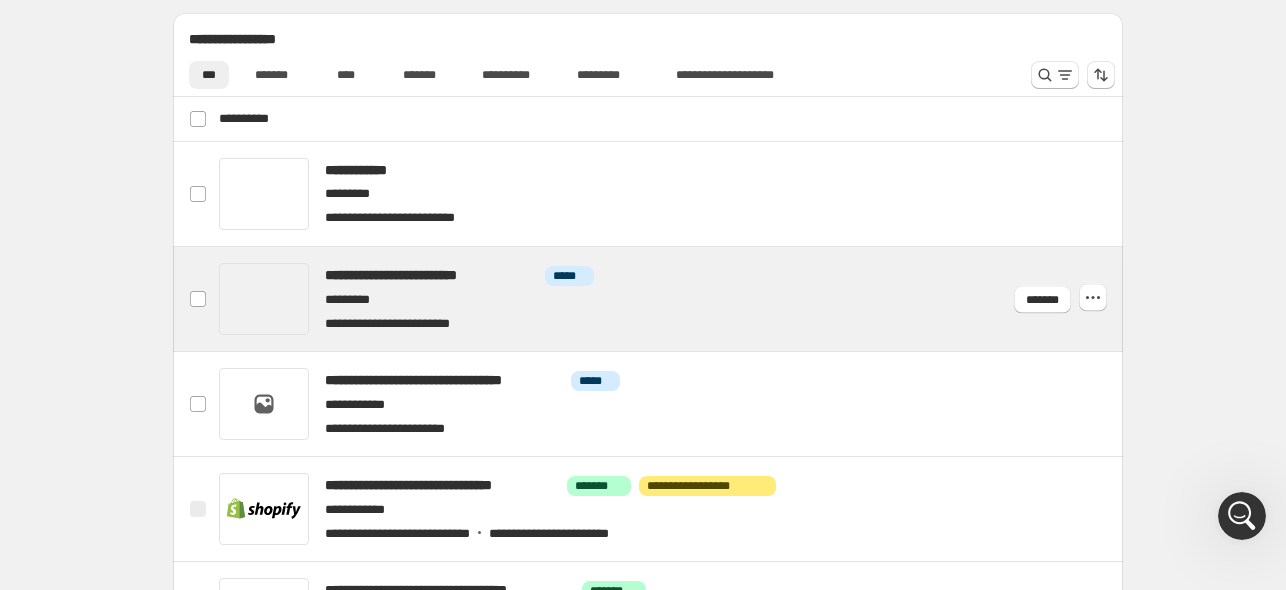 scroll, scrollTop: 700, scrollLeft: 0, axis: vertical 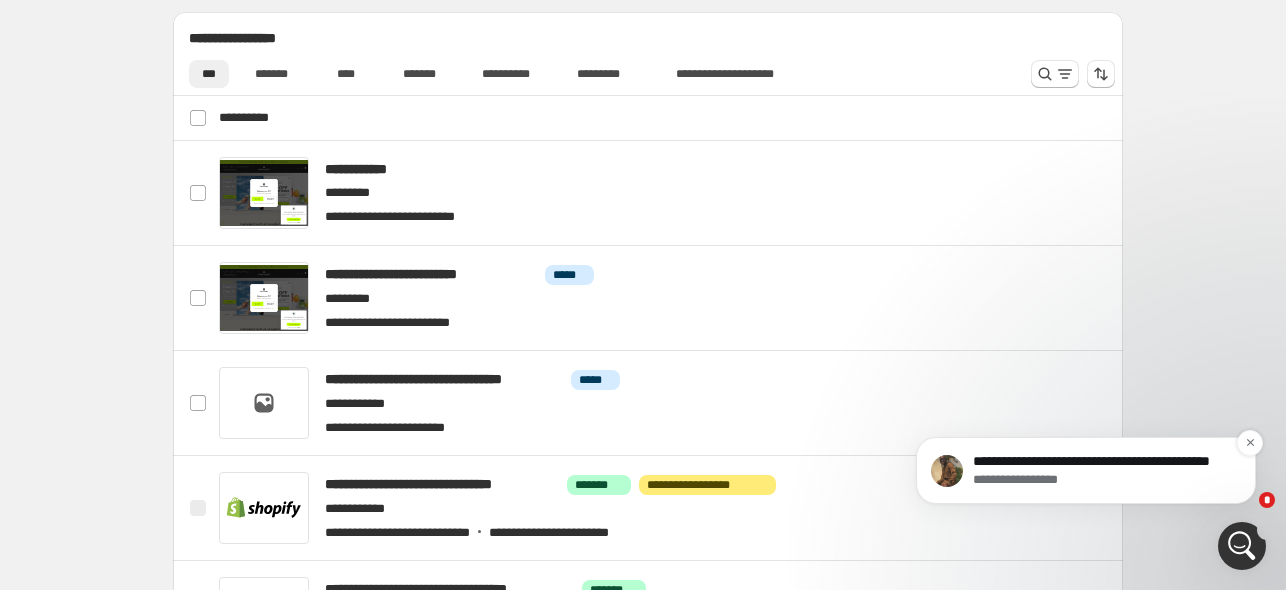 click on "**********" at bounding box center (1102, 481) 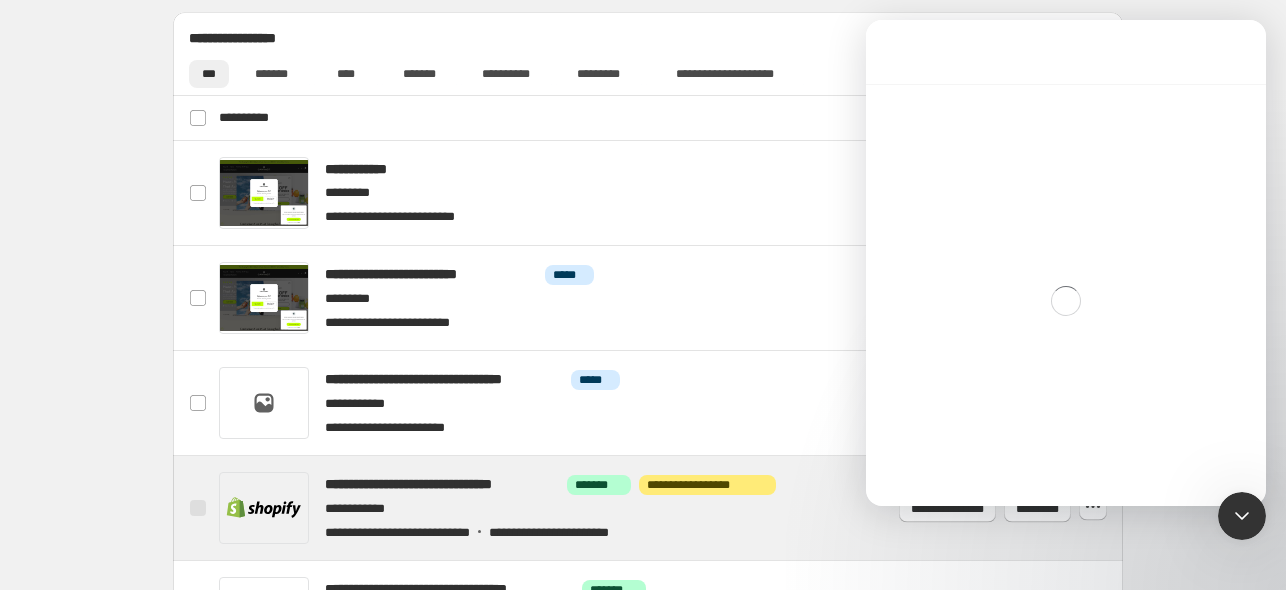 scroll, scrollTop: 0, scrollLeft: 0, axis: both 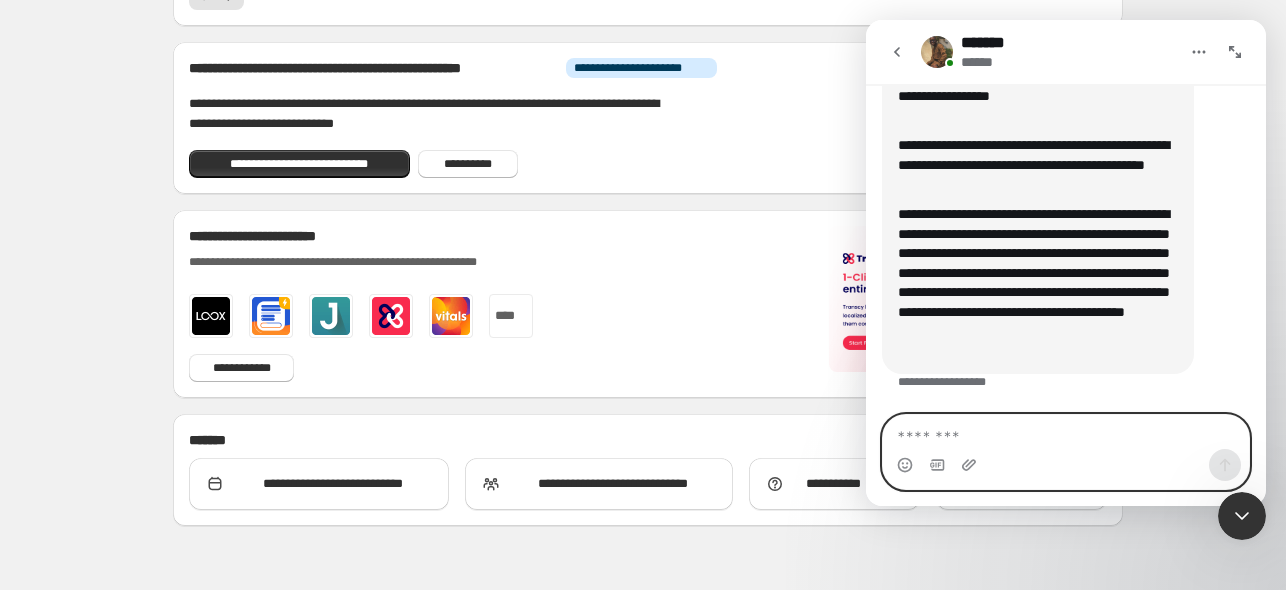 click at bounding box center (1066, 432) 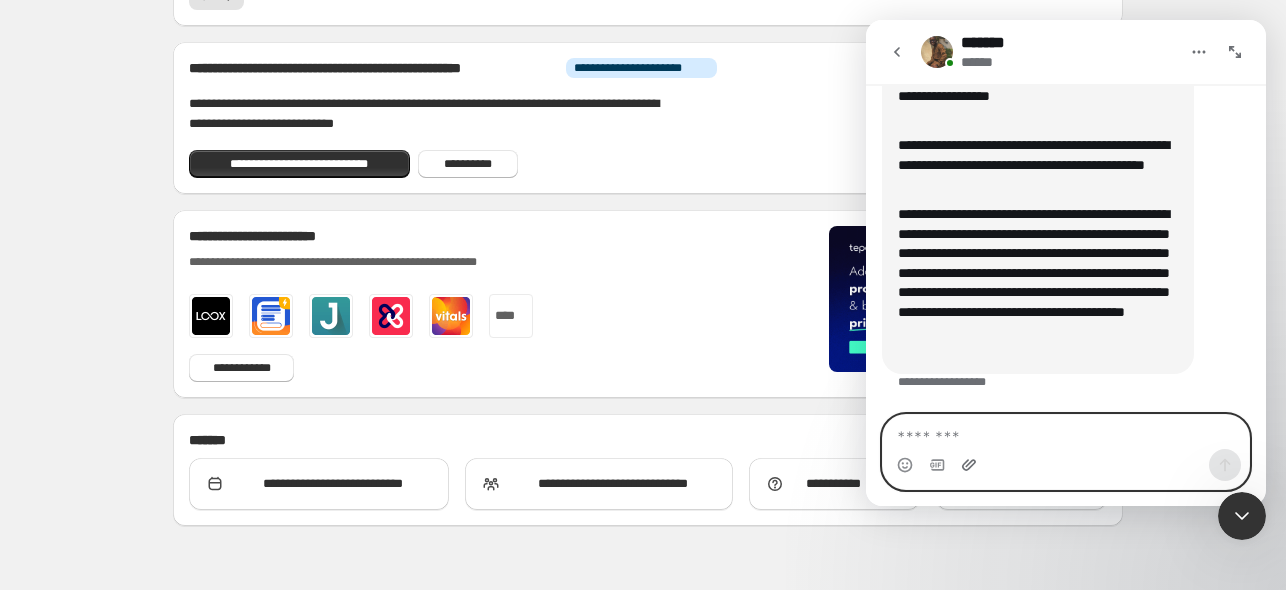 click 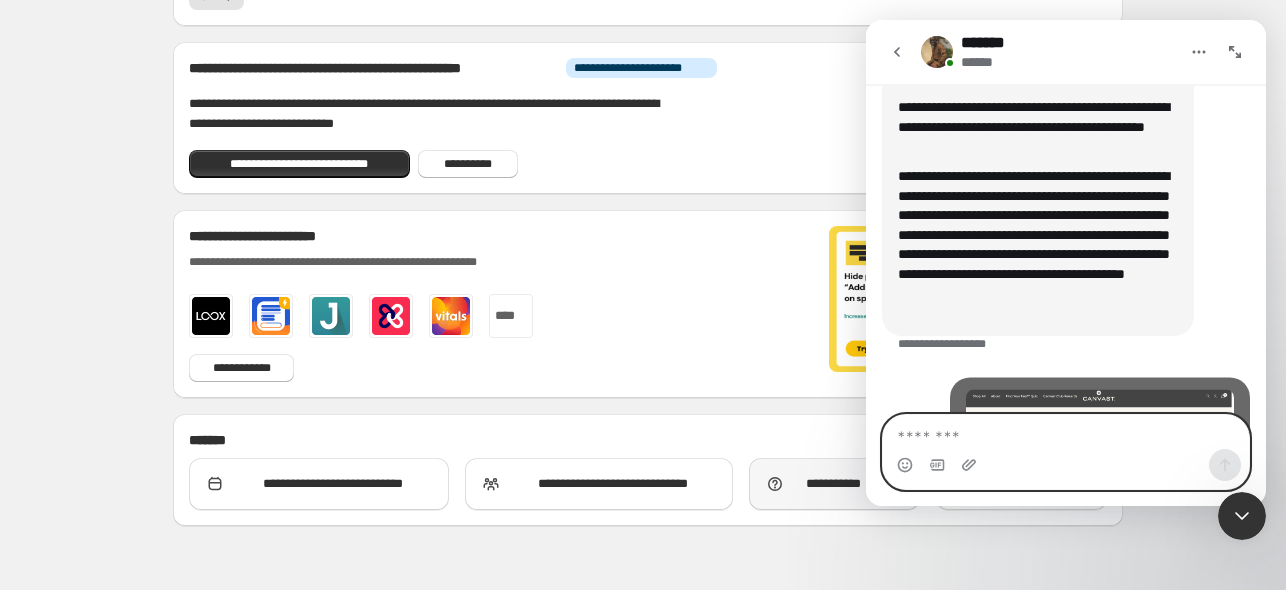 scroll, scrollTop: 4890, scrollLeft: 0, axis: vertical 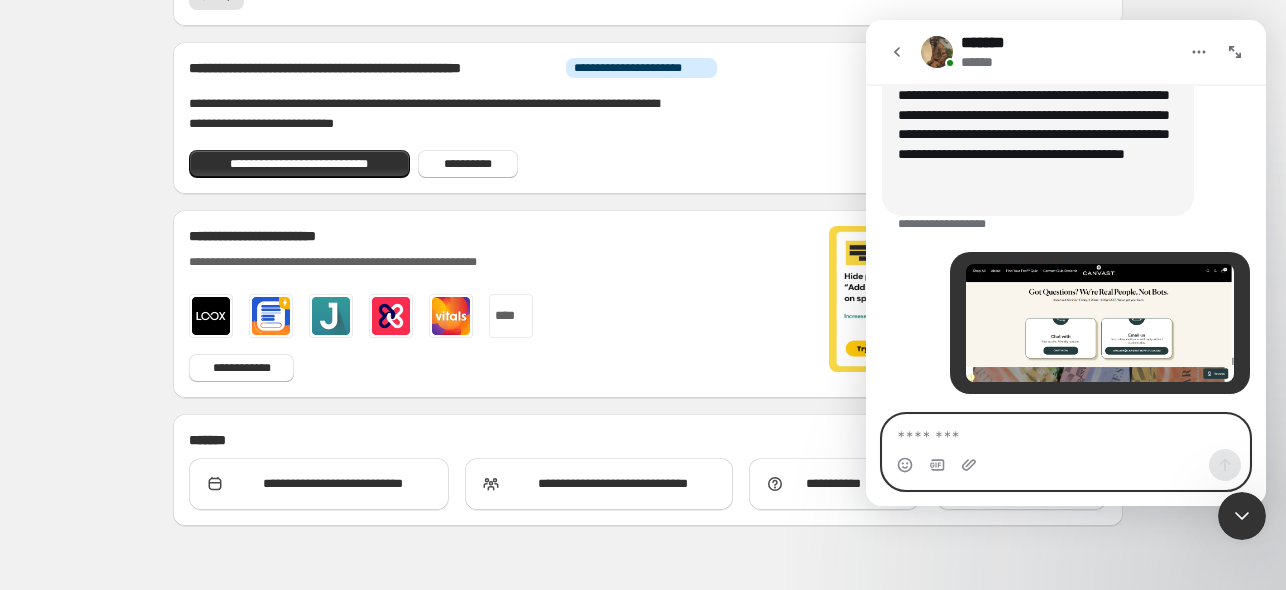 click at bounding box center (1066, 432) 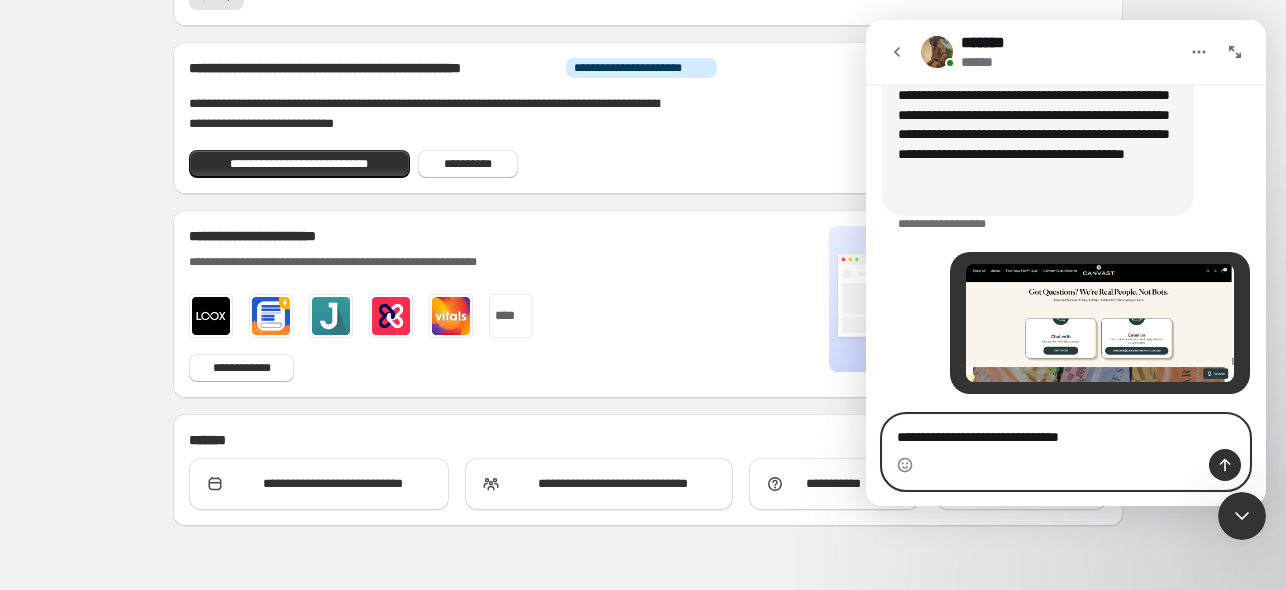 type on "**********" 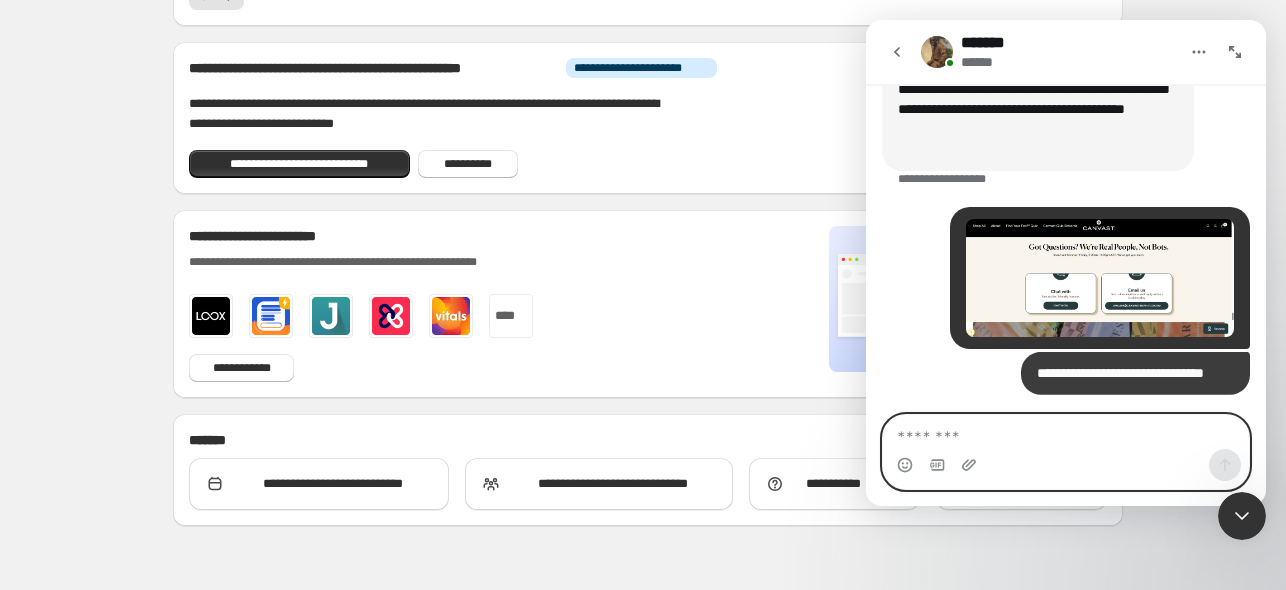scroll, scrollTop: 4936, scrollLeft: 0, axis: vertical 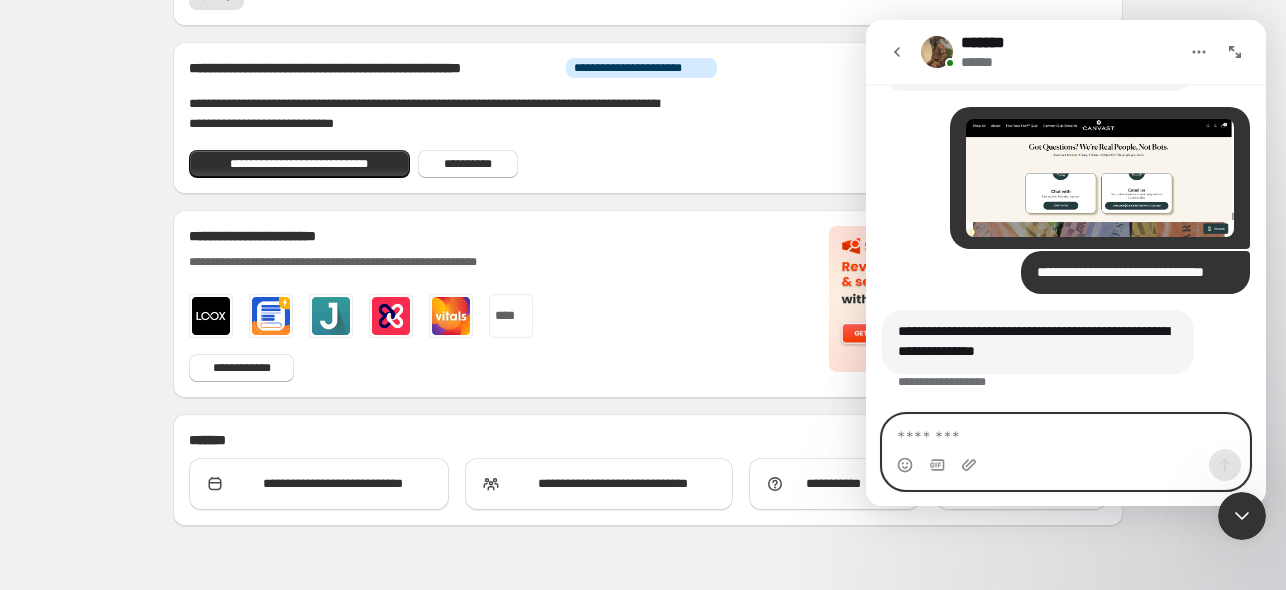 click at bounding box center (1066, 432) 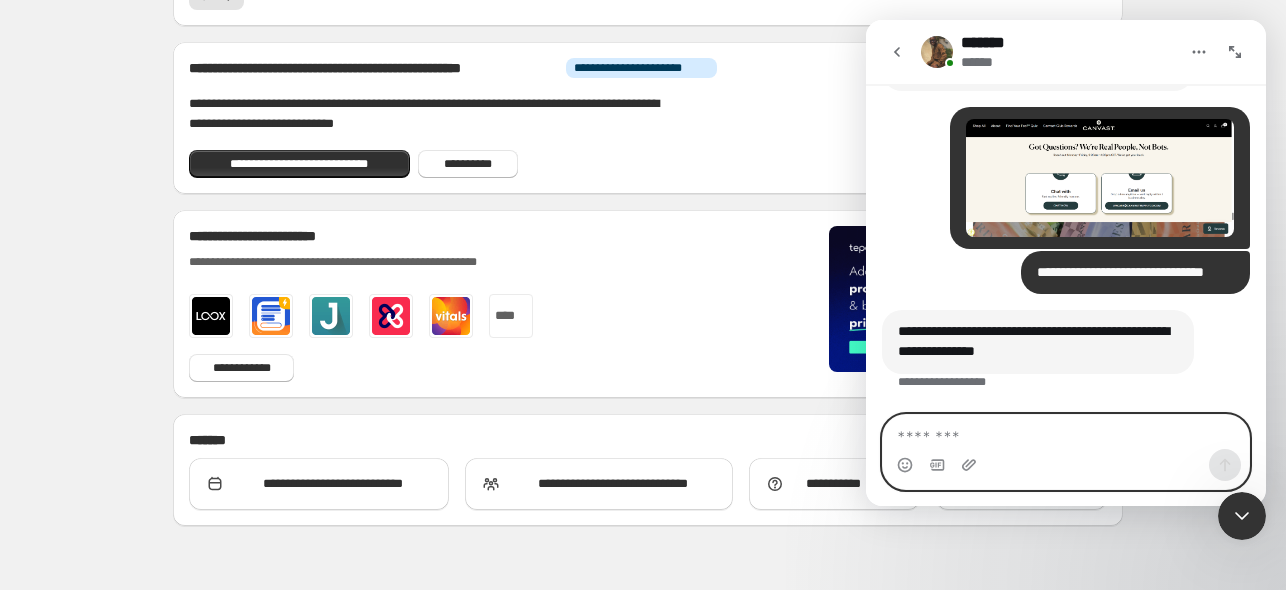 scroll, scrollTop: 5015, scrollLeft: 0, axis: vertical 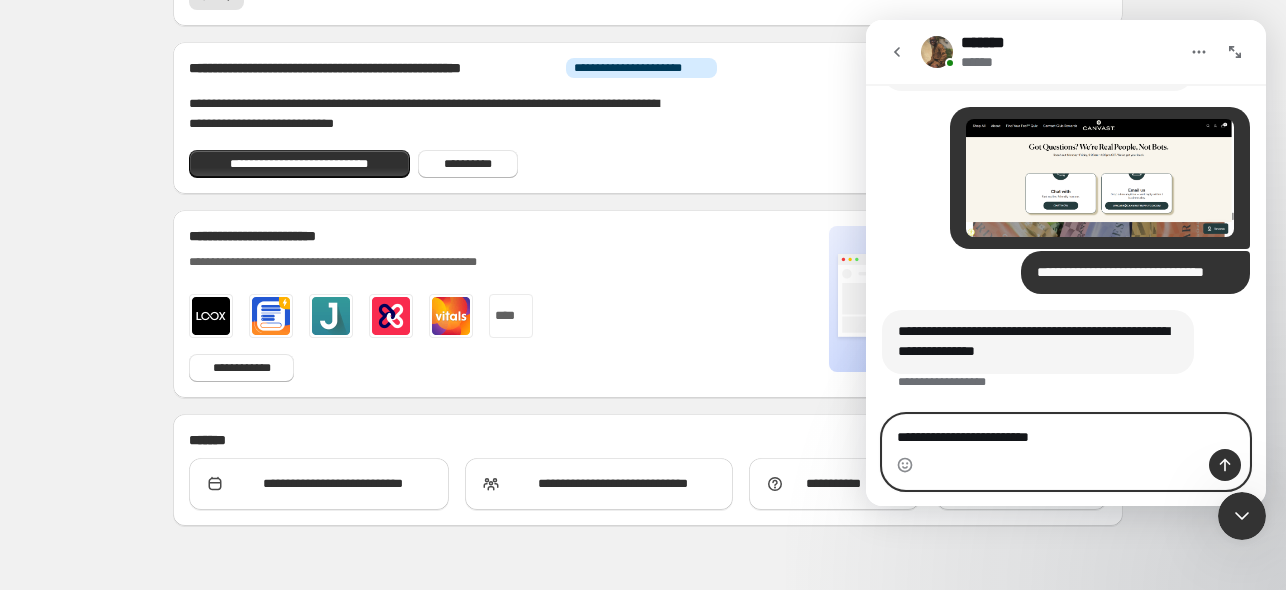 type on "**********" 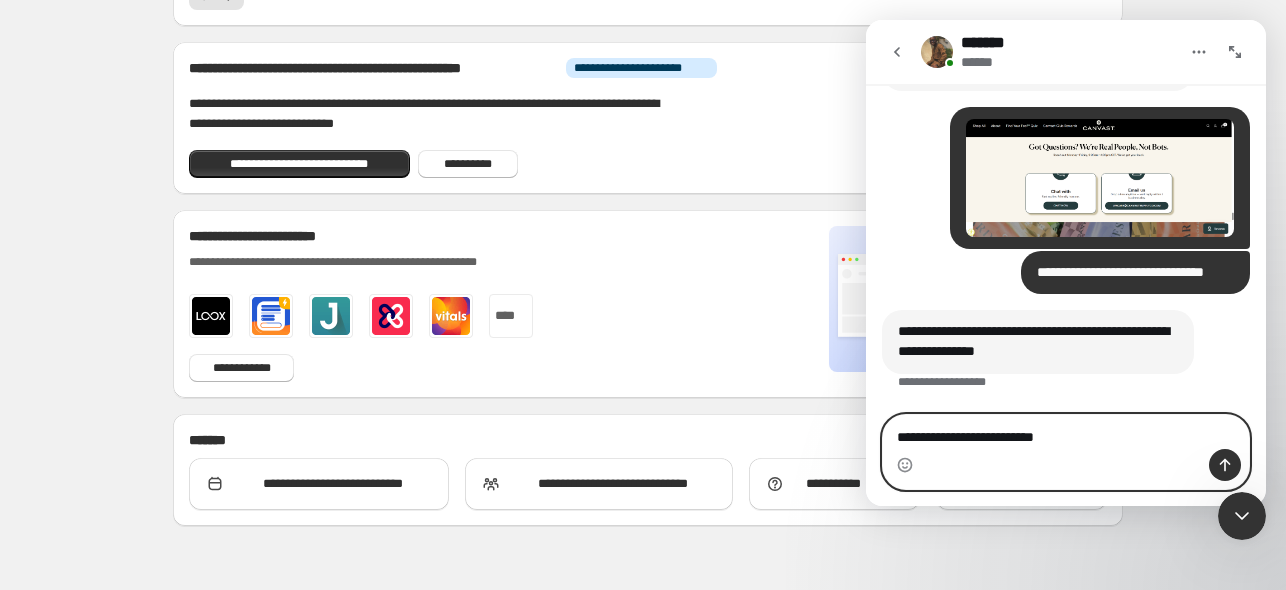 type 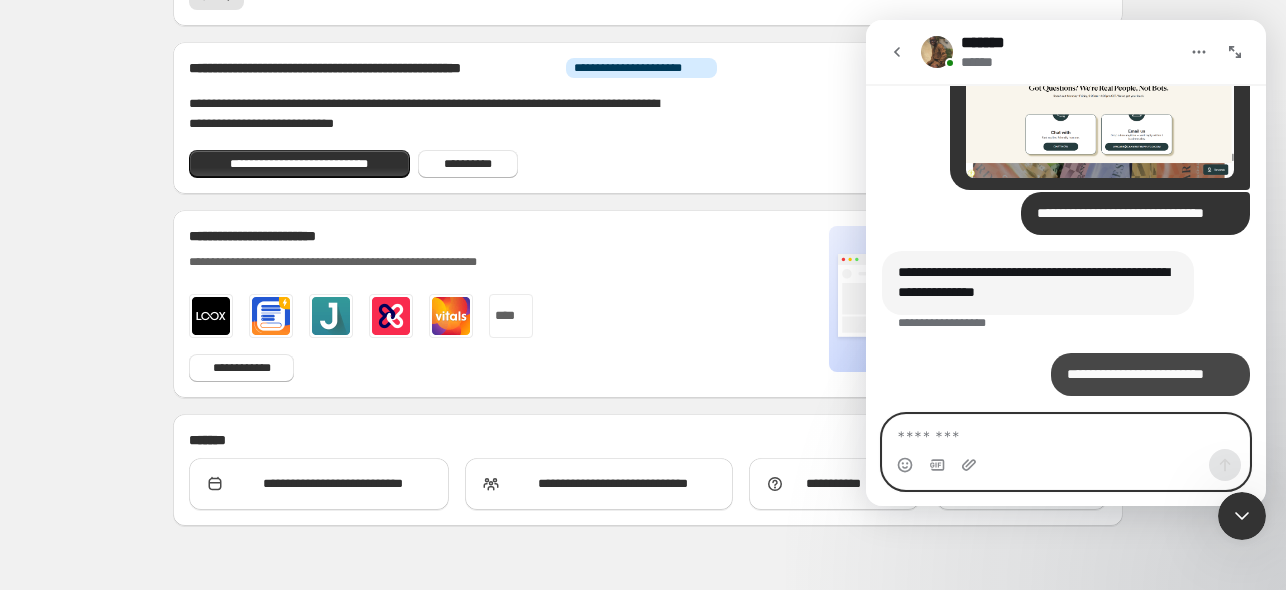 scroll, scrollTop: 5075, scrollLeft: 0, axis: vertical 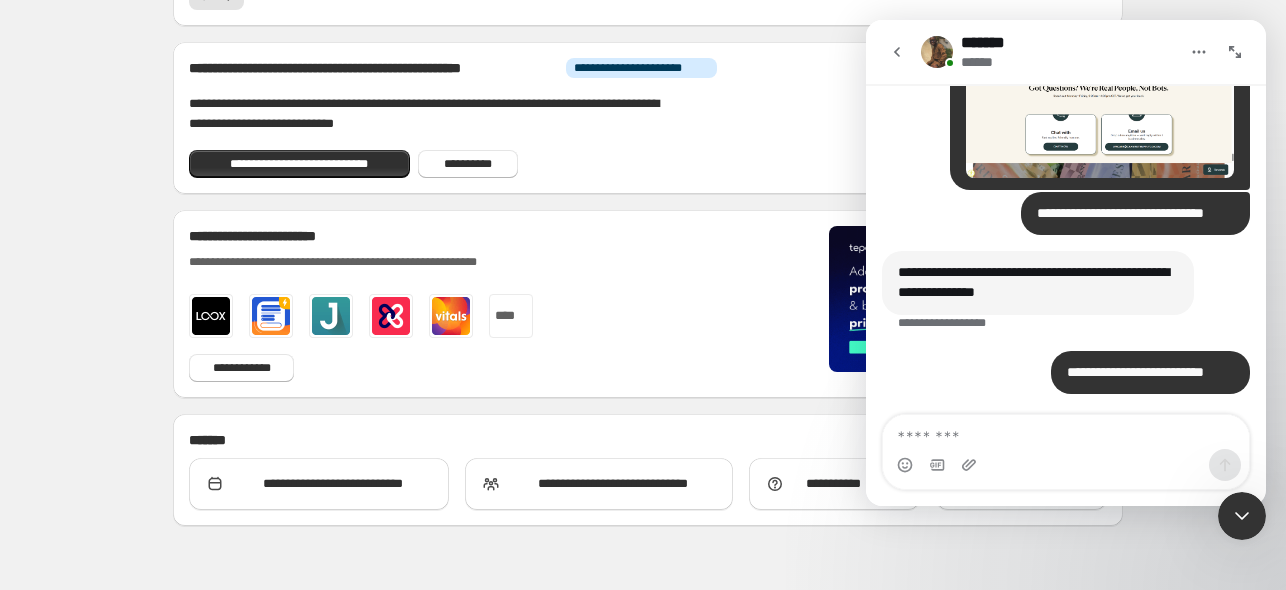 click on "**********" at bounding box center (648, -427) 